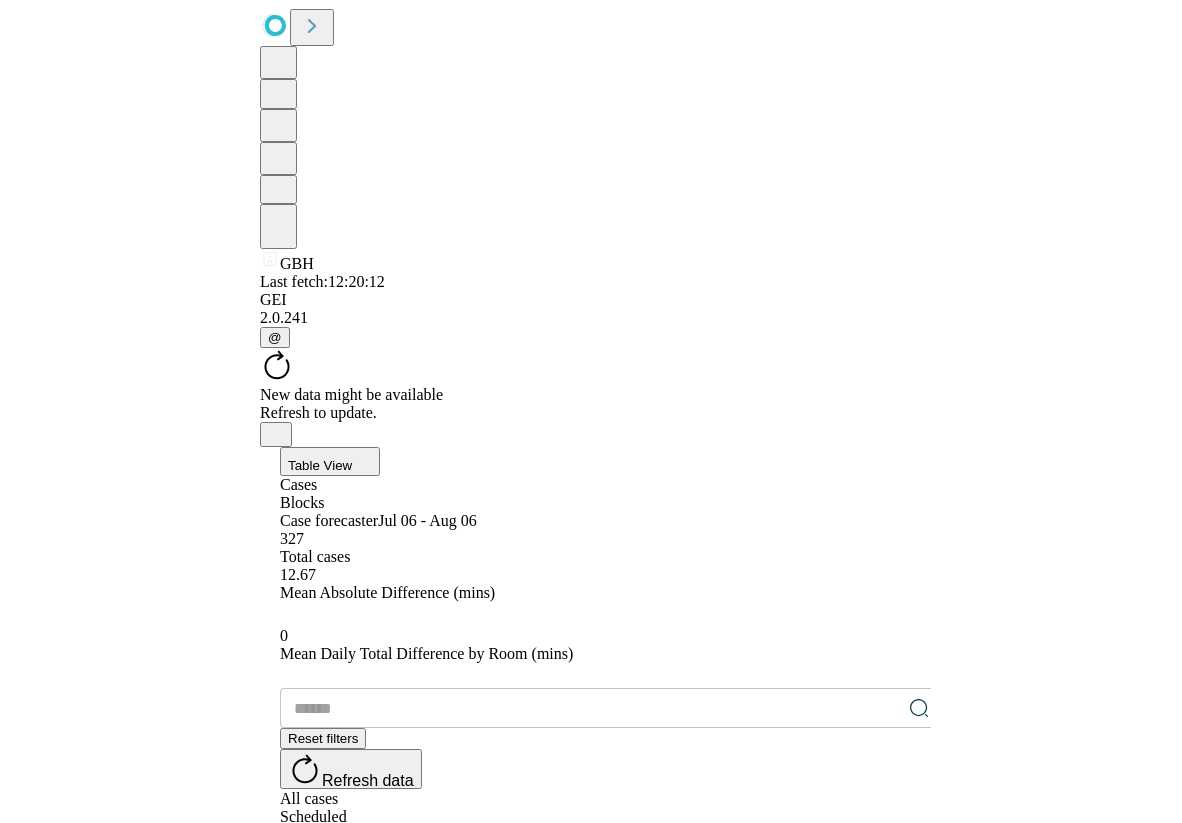 scroll, scrollTop: 0, scrollLeft: 0, axis: both 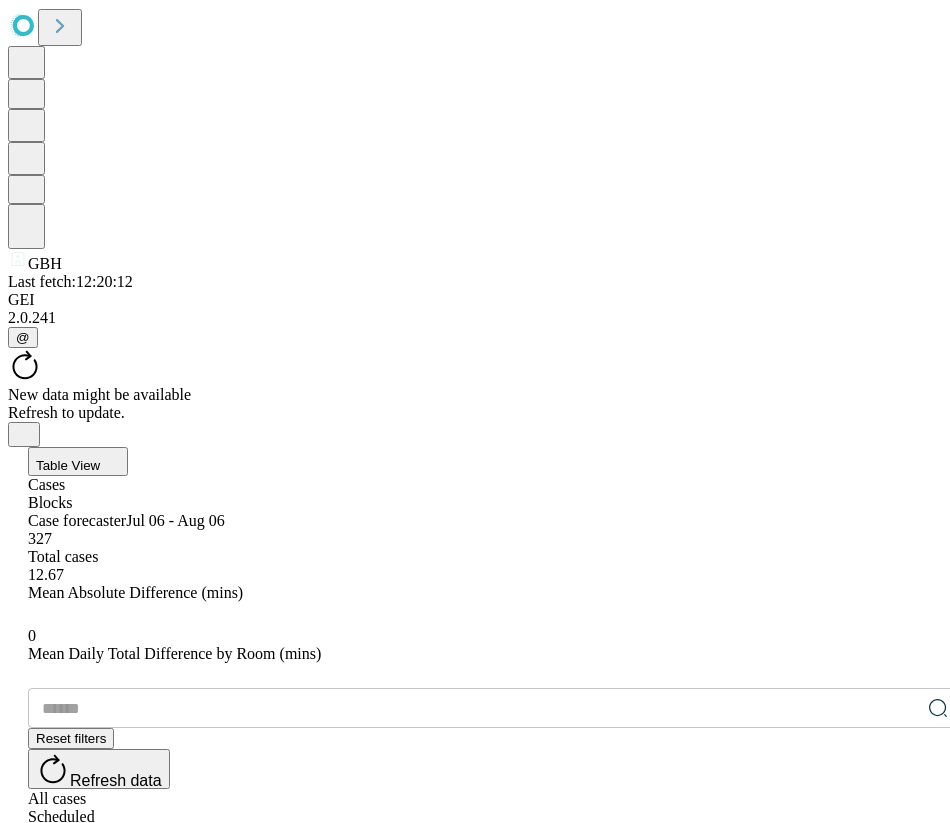 click at bounding box center [474, 708] 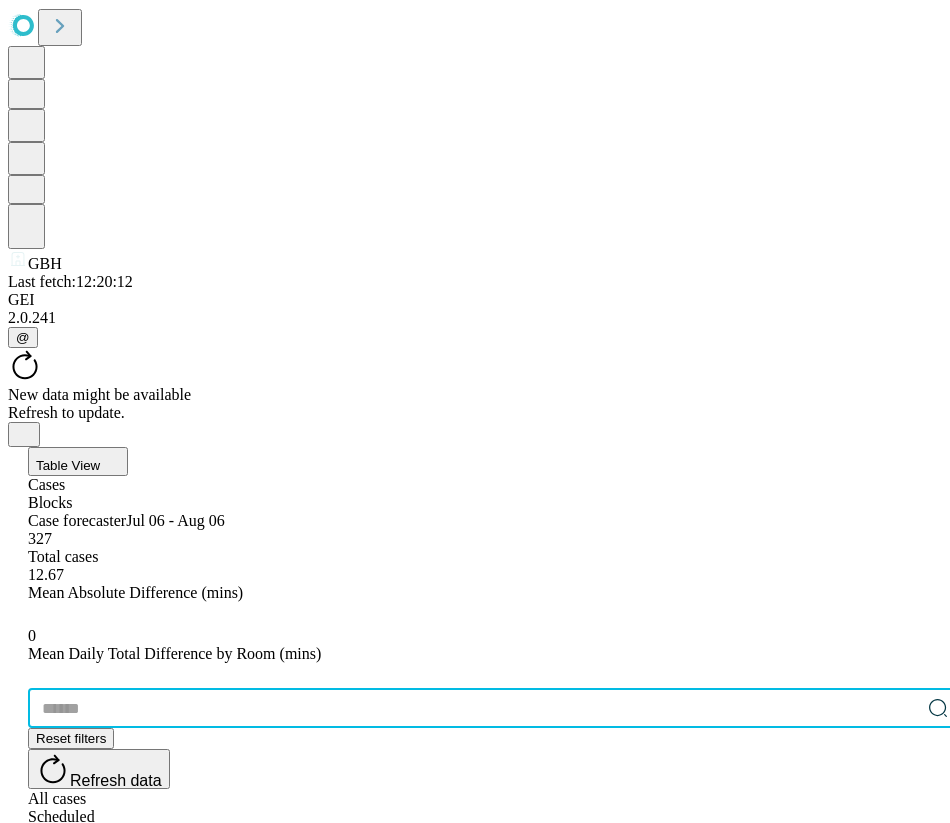 type on "*******" 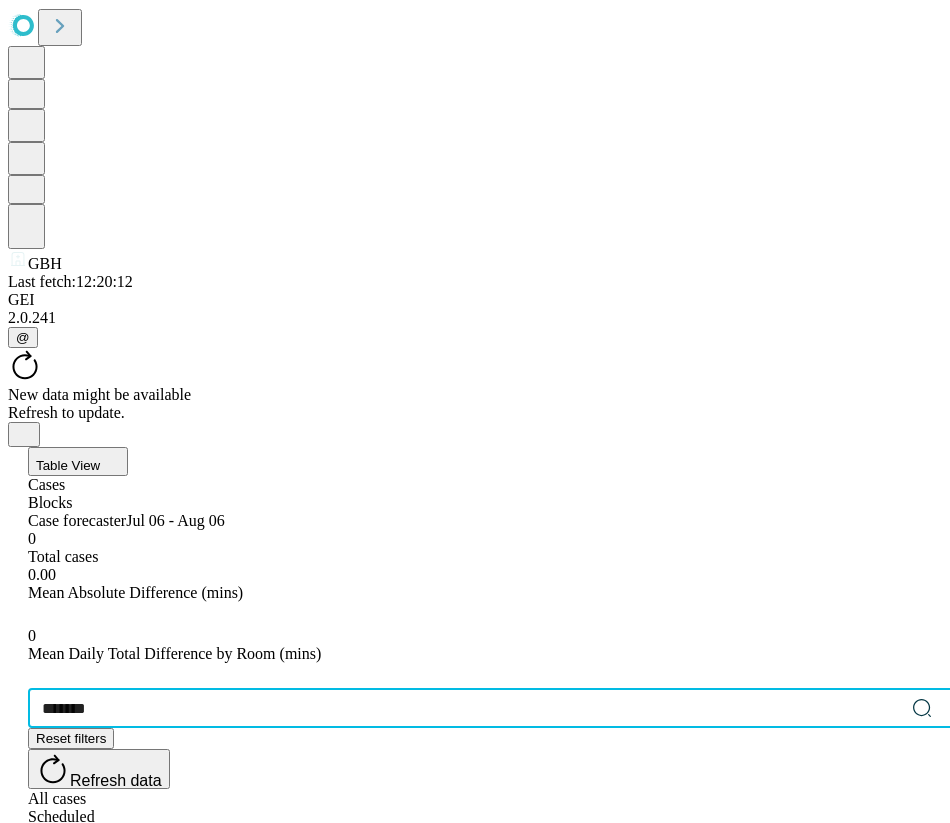 click at bounding box center (105, 909) 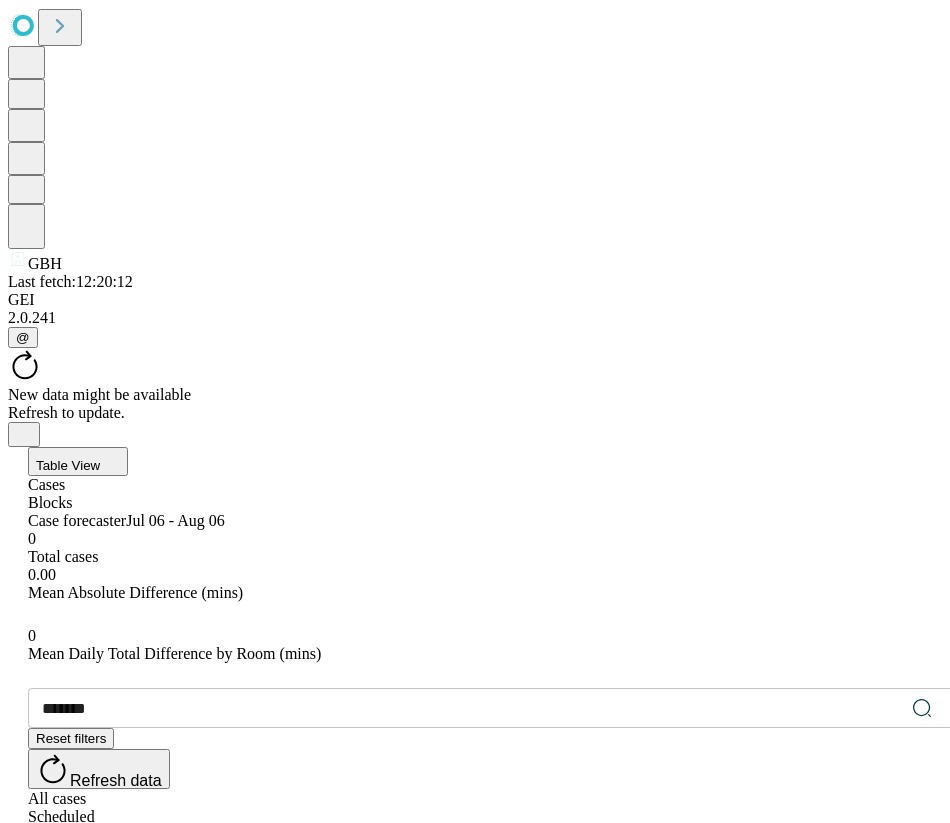 click 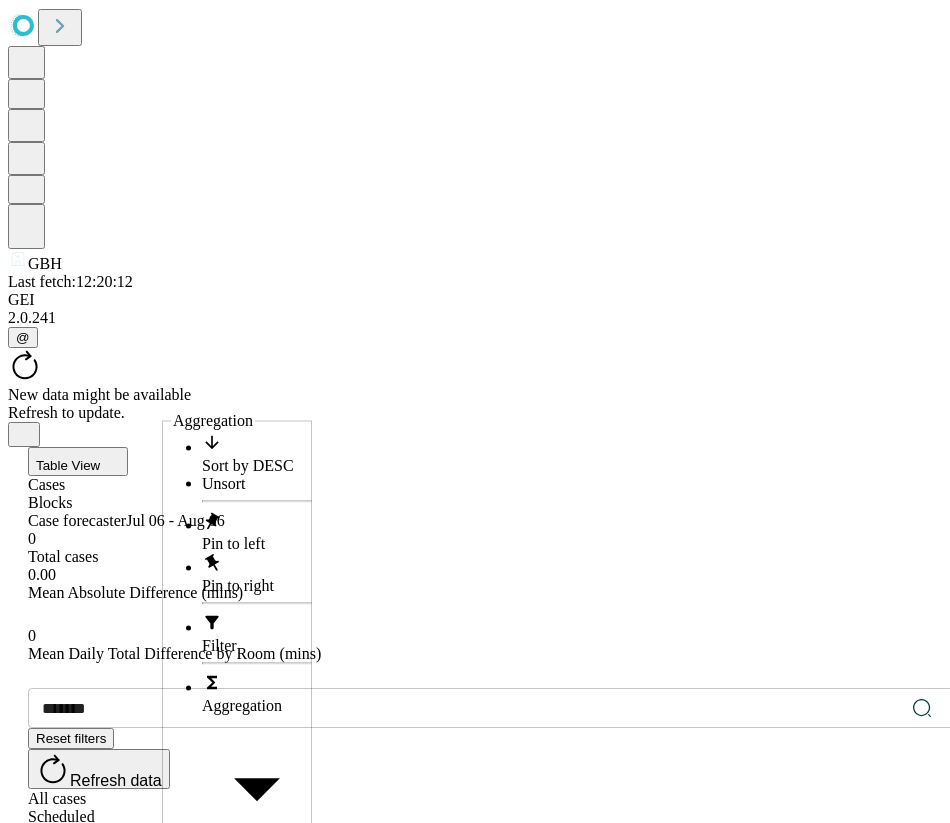 click on "No results found." at bounding box center [446, 1098] 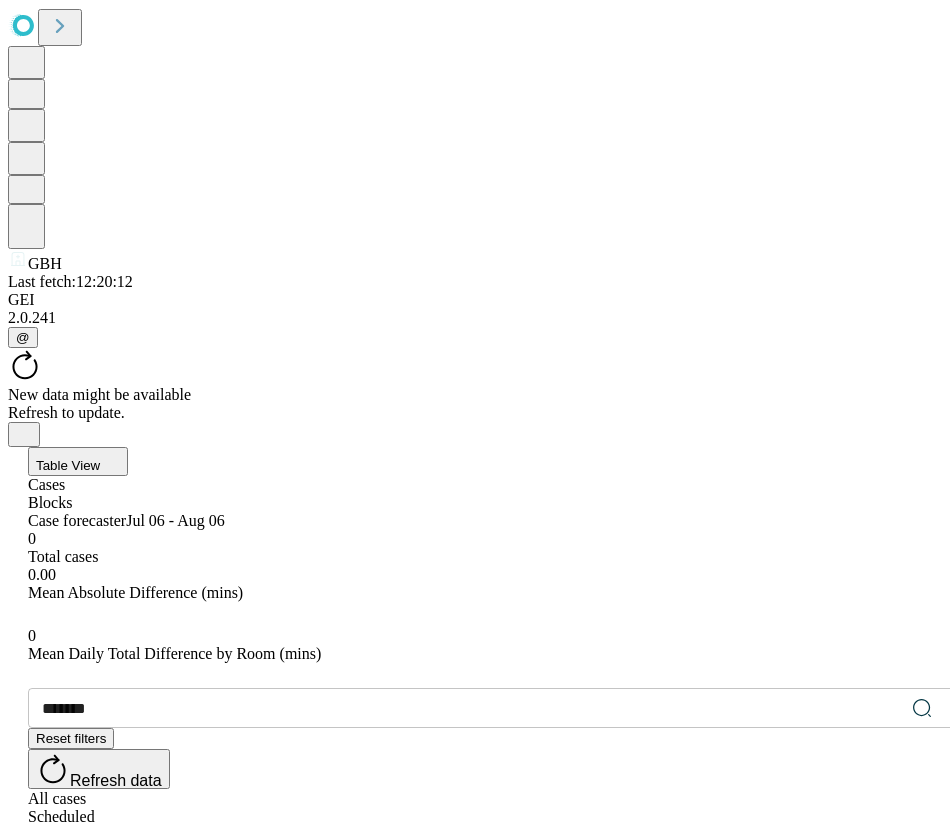 click on "1 Filters" at bounding box center [190, 865] 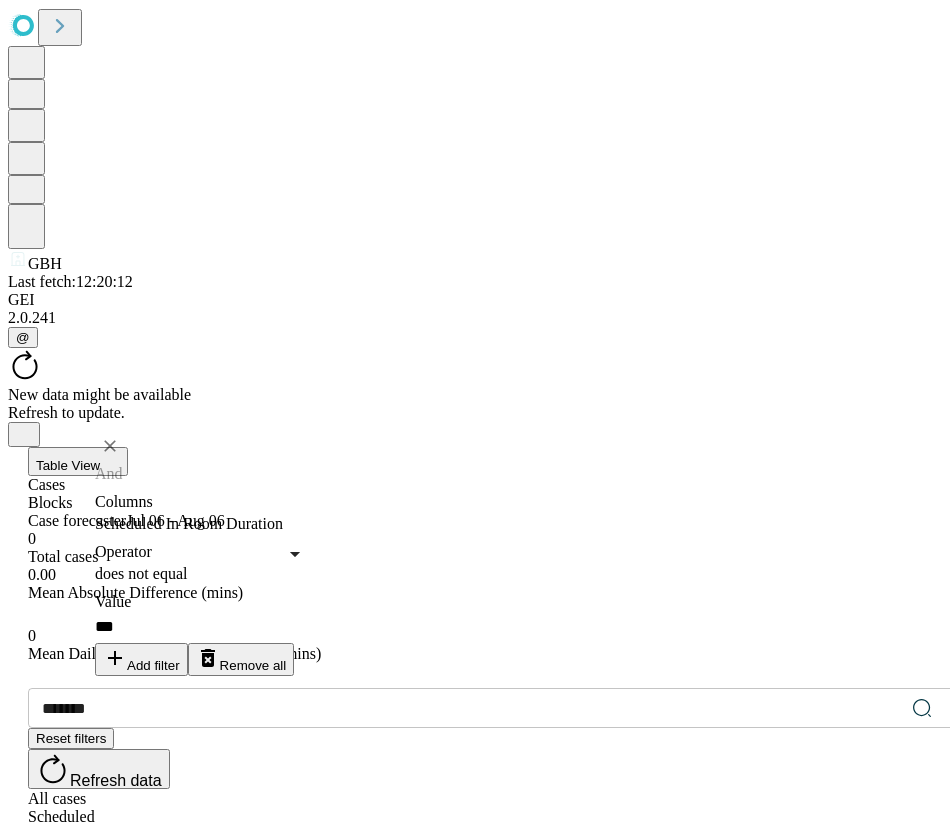 click on "Remove all" at bounding box center [241, 659] 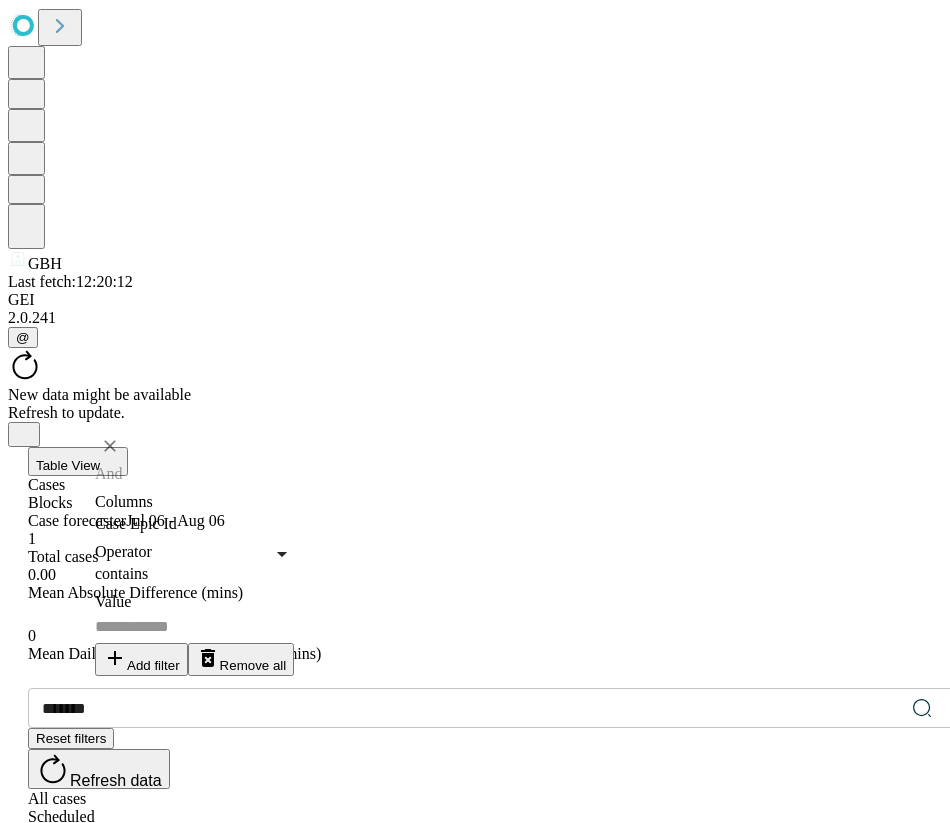click at bounding box center (524, 1124) 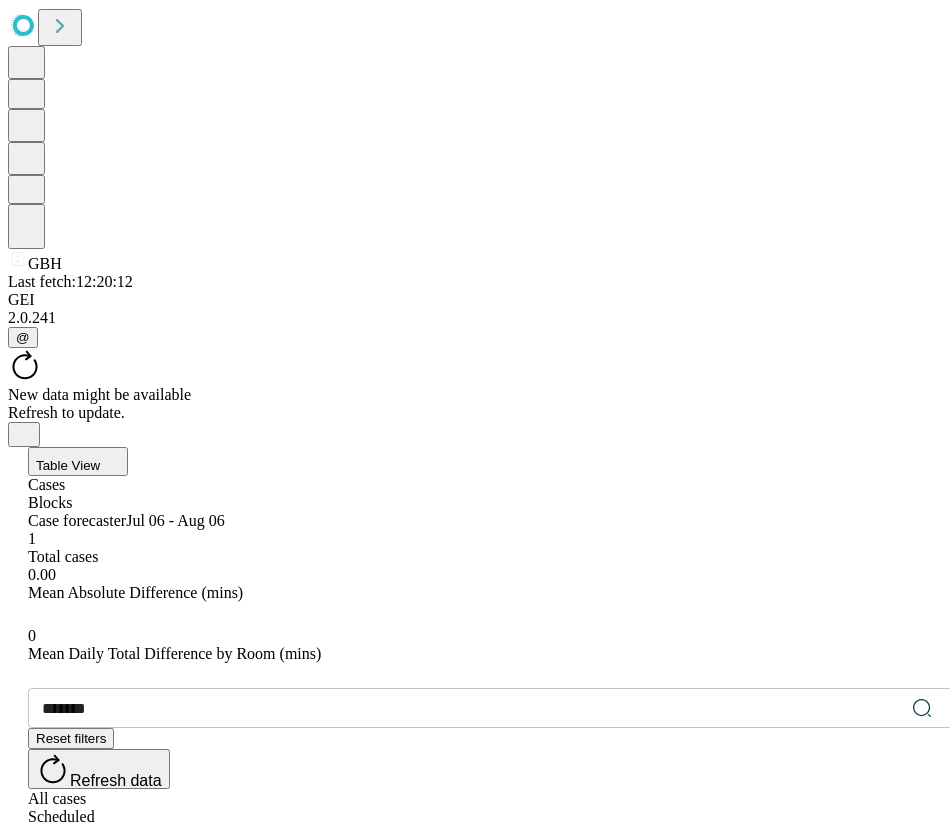 click 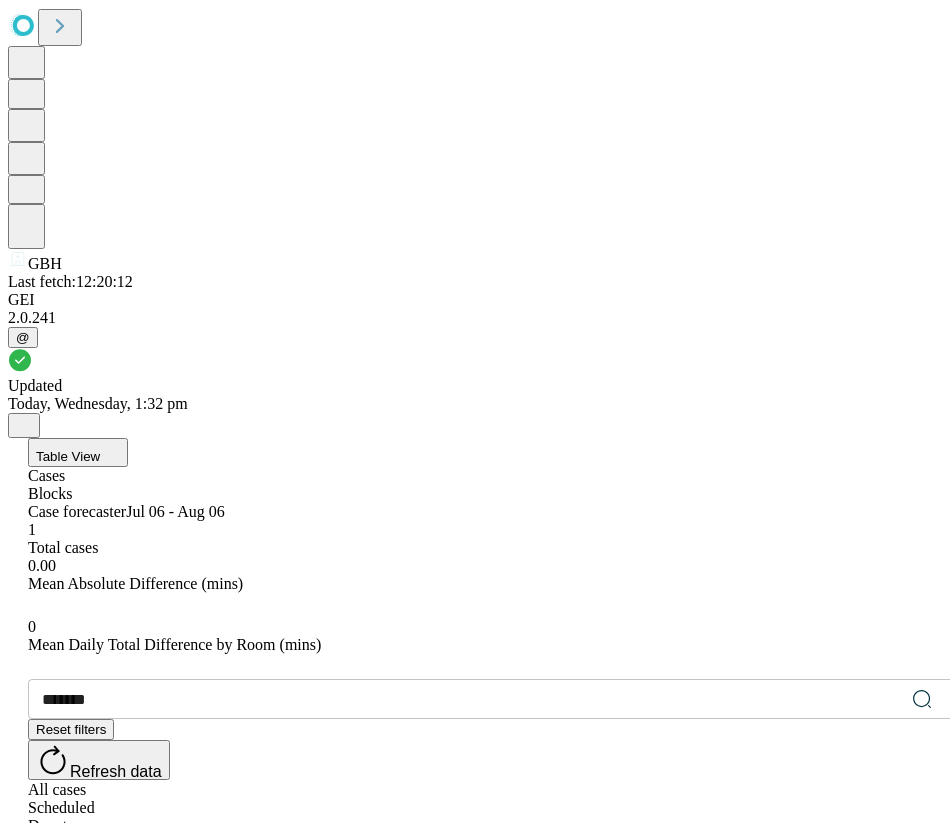 click 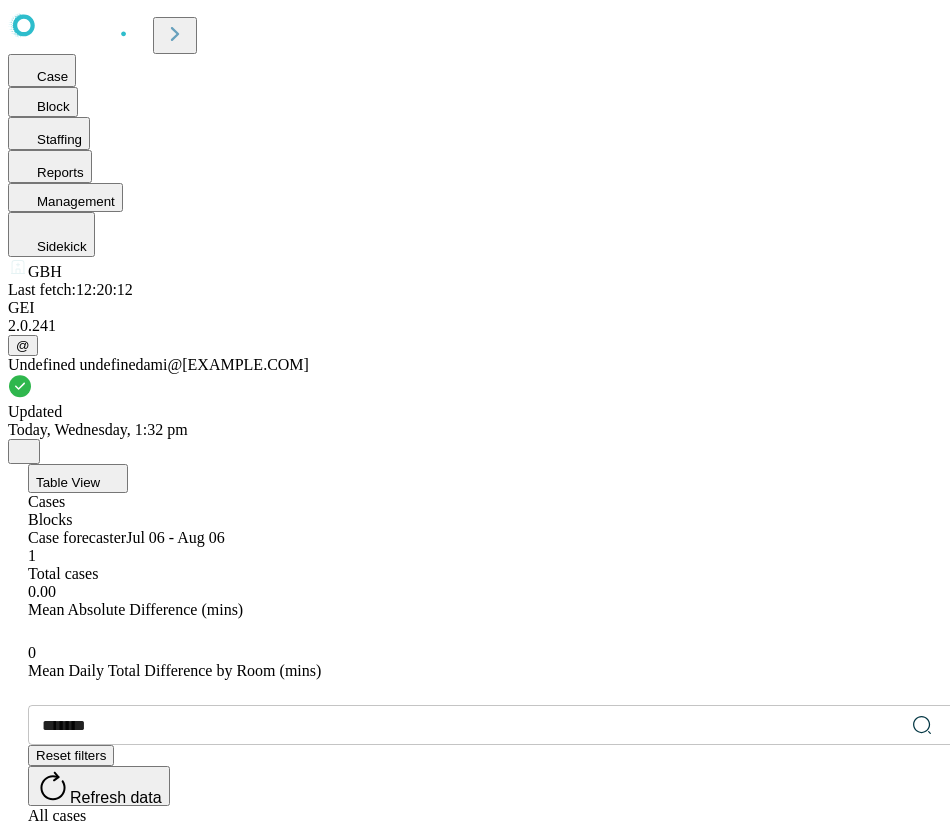 click on "Table View Cases Blocks Case forecaster Jul 06 - Aug 06 1 Total cases 0.00 Mean Absolute Difference (mins) 0 Mean Daily Total Difference by Room (mins) ******* ​ Reset filters Refresh data All cases Scheduled Depot Columns 0 Filters Density Export Case Epic Id Surgeon Name Primary Service Surgery Name Surgery Date Scheduled In Room Duration Actual In Room Duration Predicted In Room Duration Total Scheduled Duration Total Predicted Duration Difference Absolute Difference 7550065 [LAST], [FIRST] [MIDDLE] N/A N/A - N/A N/A 117 mins N/A 147 mins N/A N/A N/A Case Id : 7550065 Scheduled Set Up 15m Clean Up Predicted Set Up 117m Wrap Up 15m Clean Up Rows per page: 50 ** 1–1 of 1" at bounding box center (495, 1012) 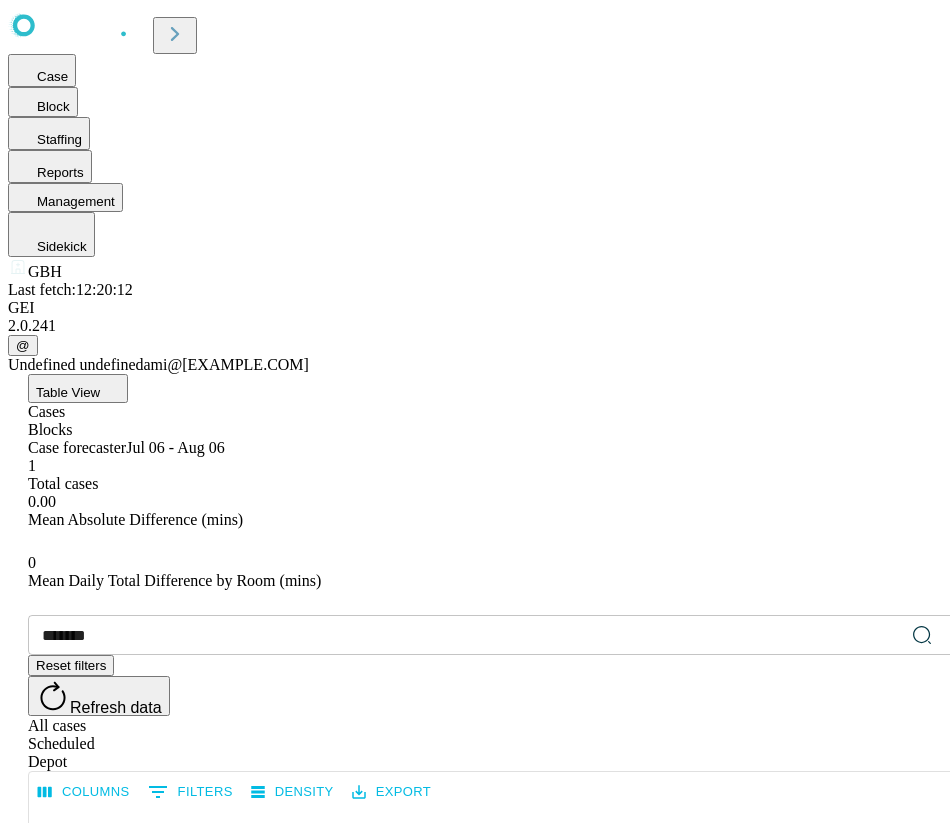 click on "Table View Cases Blocks Case forecaster Jul 06 - Aug 06 1 Total cases 0.00 Mean Absolute Difference (mins) 0 Mean Daily Total Difference by Room (mins) ******* ​ Reset filters Refresh data All cases Scheduled Depot Columns 0 Filters Density Export Case Epic Id Surgeon Name Primary Service Surgery Name Surgery Date Scheduled In Room Duration Actual In Room Duration Predicted In Room Duration Total Scheduled Duration Total Predicted Duration Difference Absolute Difference 7550065 [LAST], [FIRST] [MIDDLE] N/A N/A - N/A N/A 117 mins N/A 147 mins N/A N/A N/A Case Id : 7550065 Scheduled Set Up 15m Clean Up Predicted Set Up 117m Wrap Up 15m Clean Up Rows per page: 50 ** 1–1 of 1" at bounding box center [495, 922] 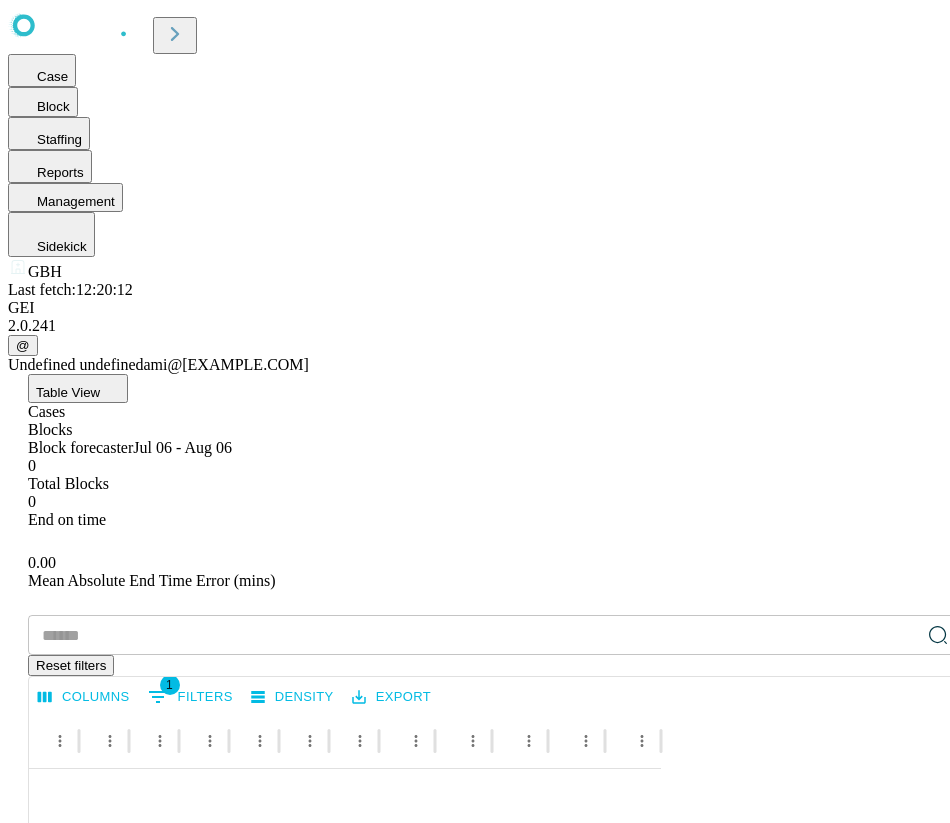 click on "1 Filters" at bounding box center (190, 697) 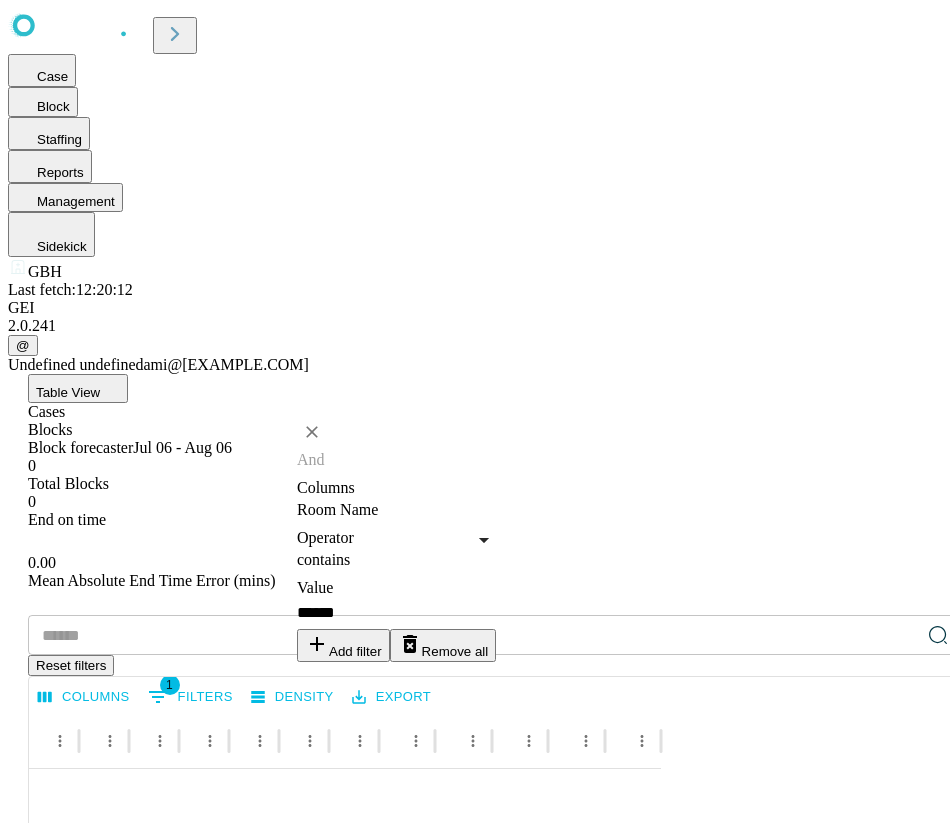 click on "Remove all" at bounding box center [443, 645] 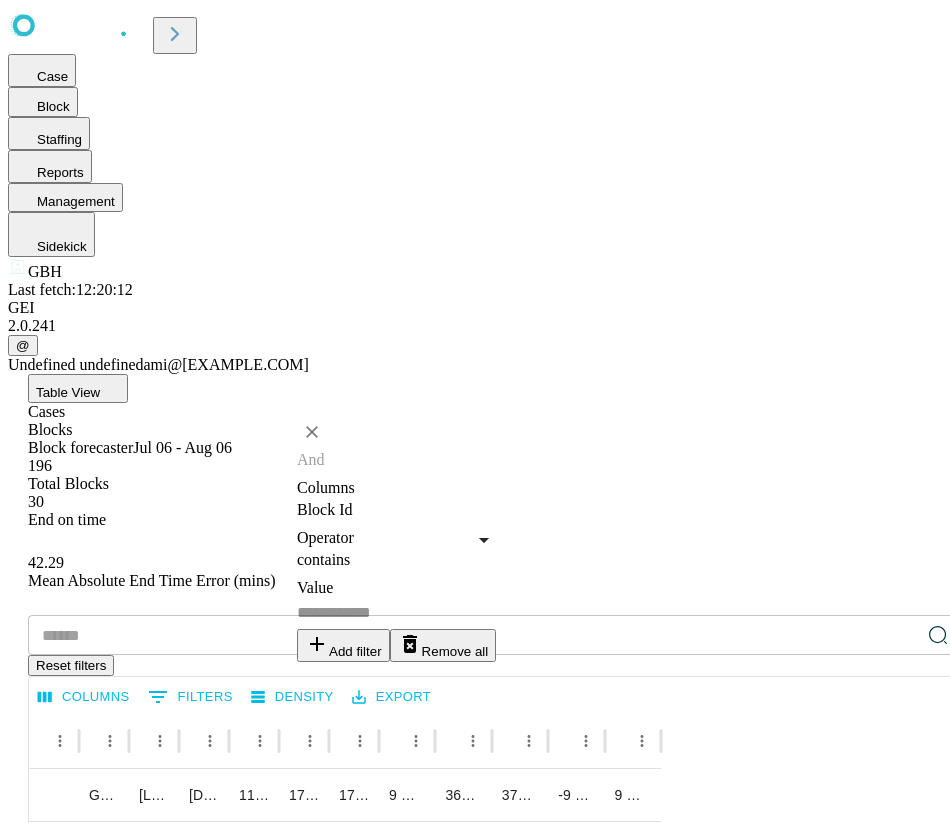 click on "Cases" at bounding box center [495, 412] 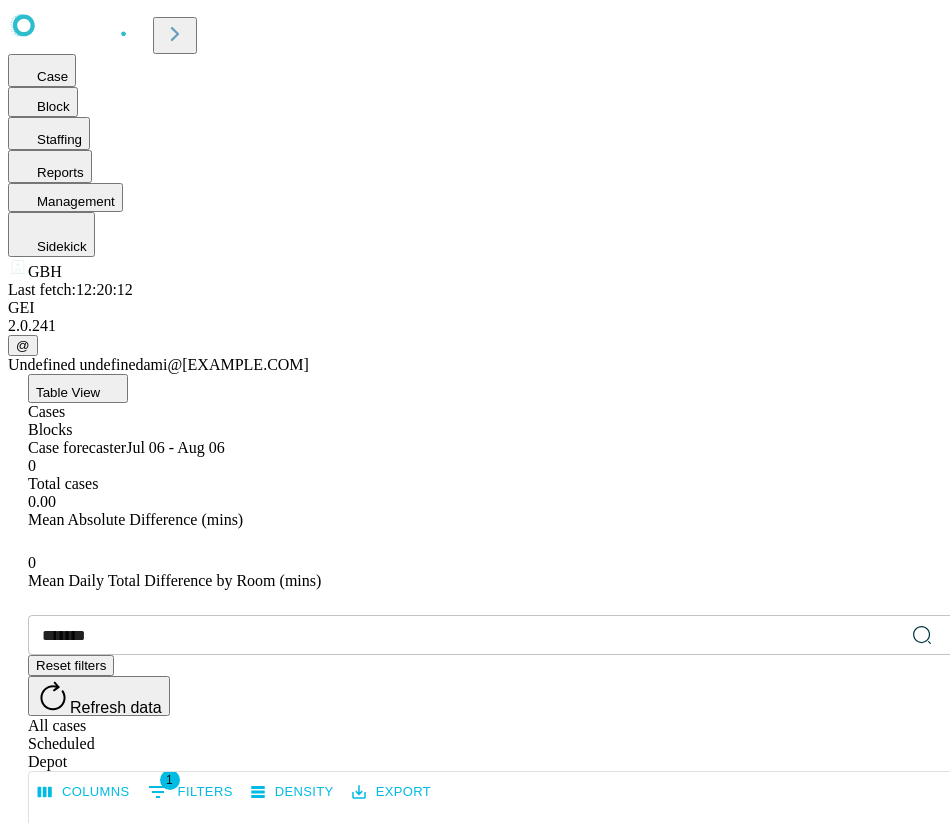 click on "1 Filters" at bounding box center [190, 792] 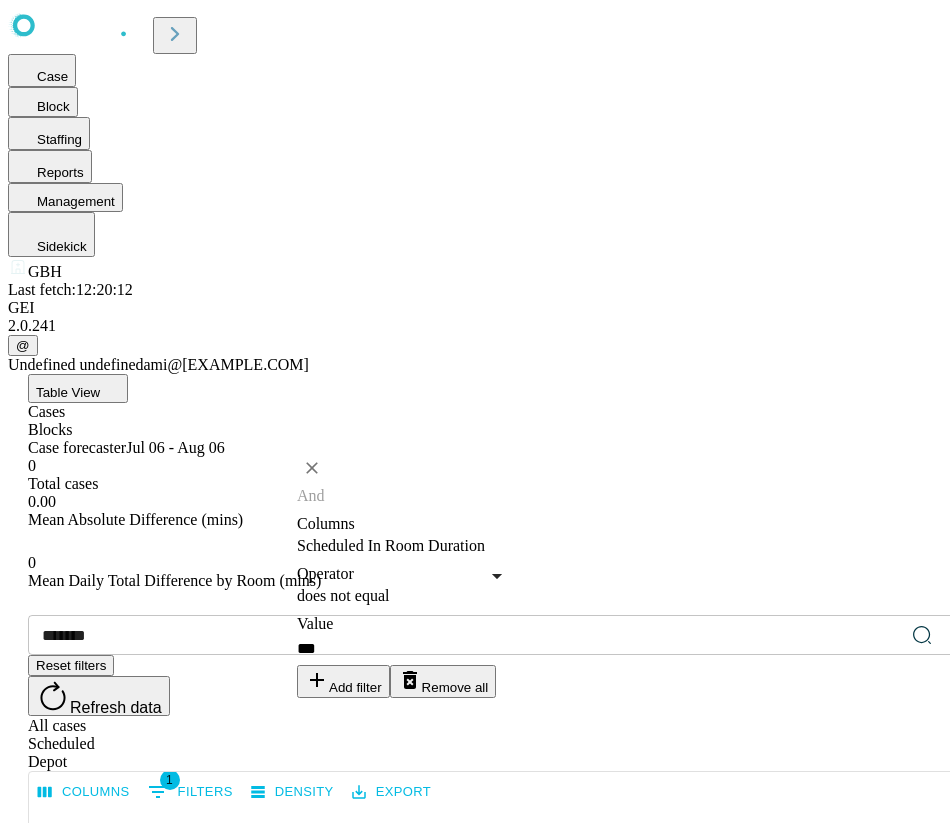 click on "Remove all" at bounding box center [443, 681] 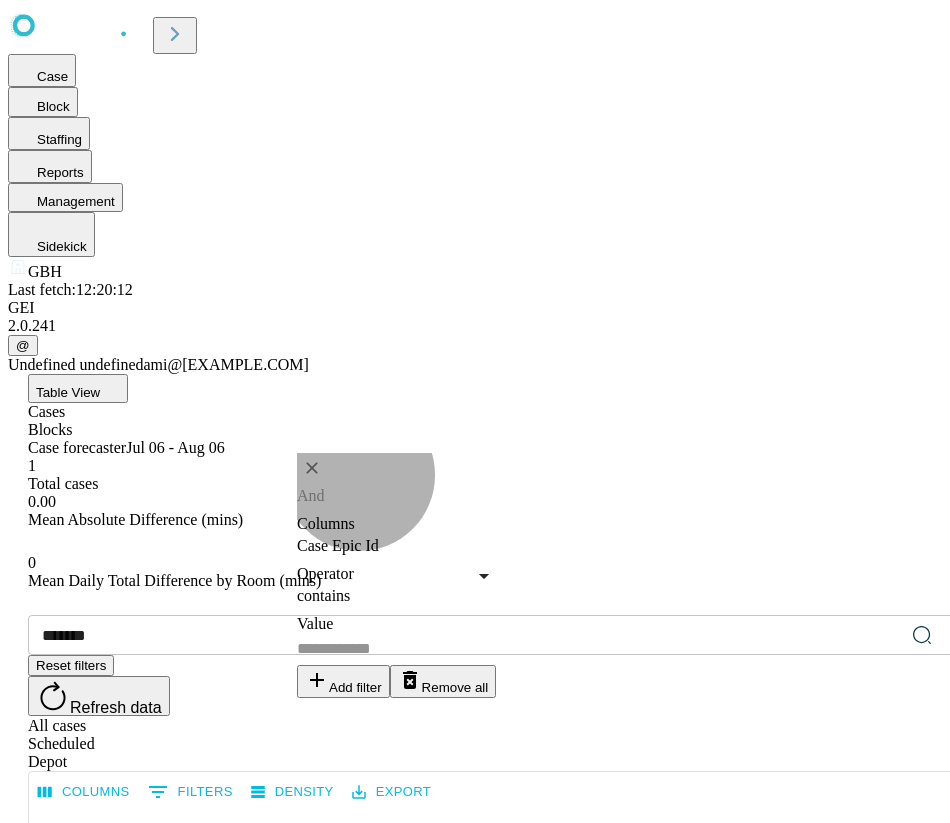 click on "Remove all" at bounding box center [443, 681] 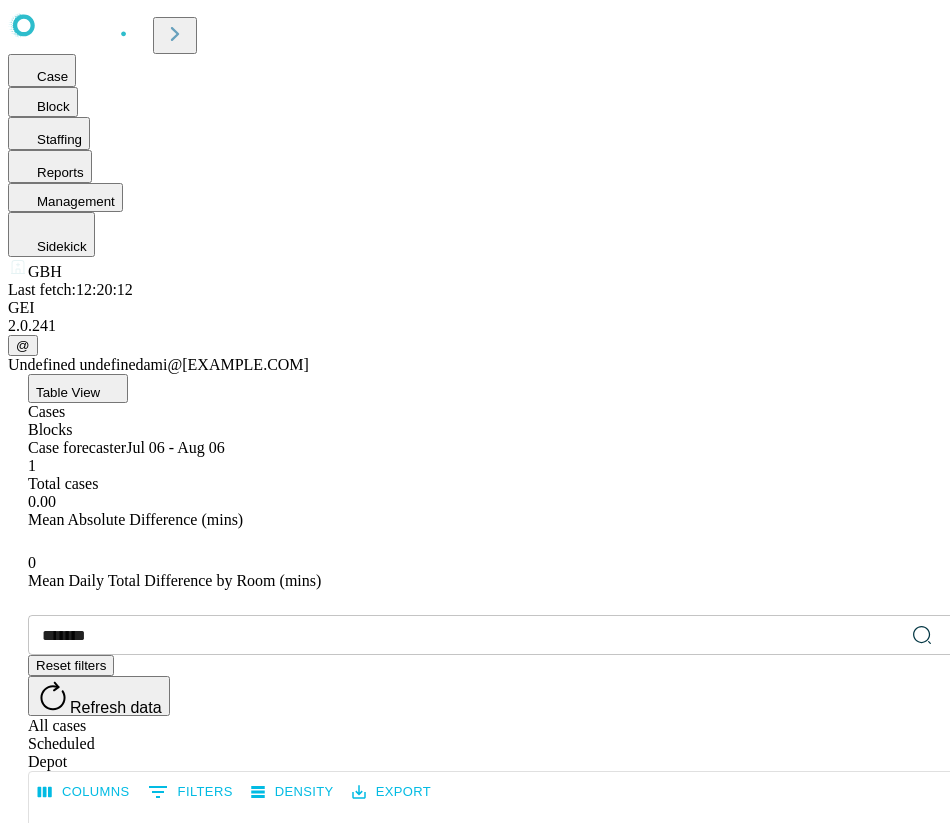 click 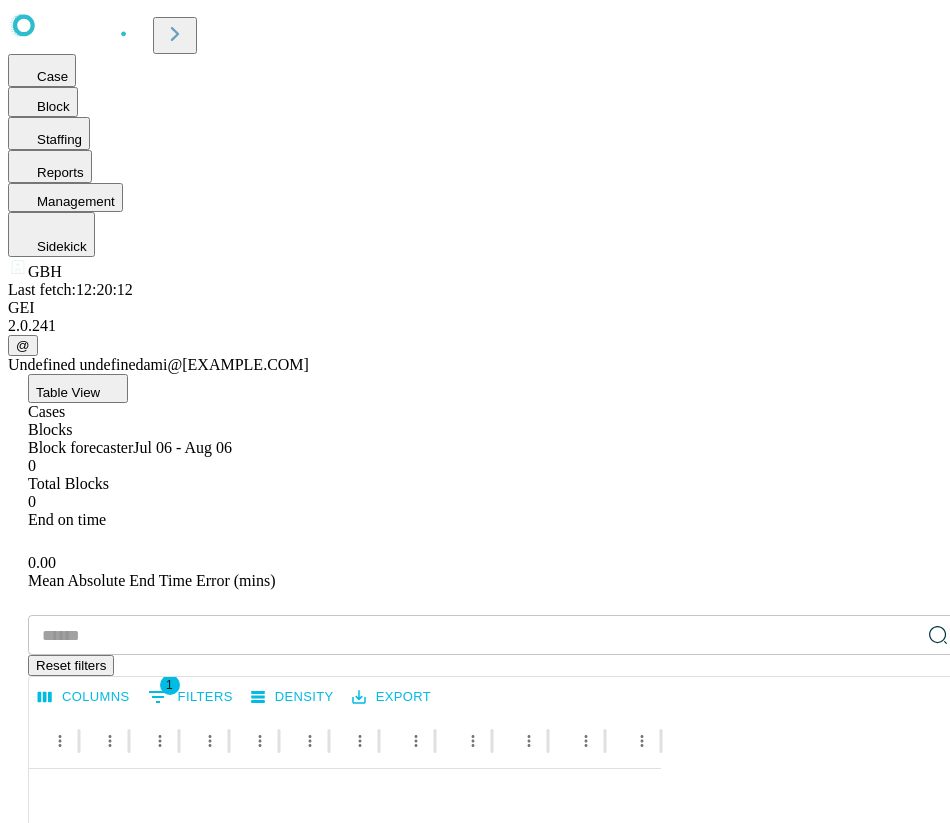 click on "Cases" at bounding box center [495, 412] 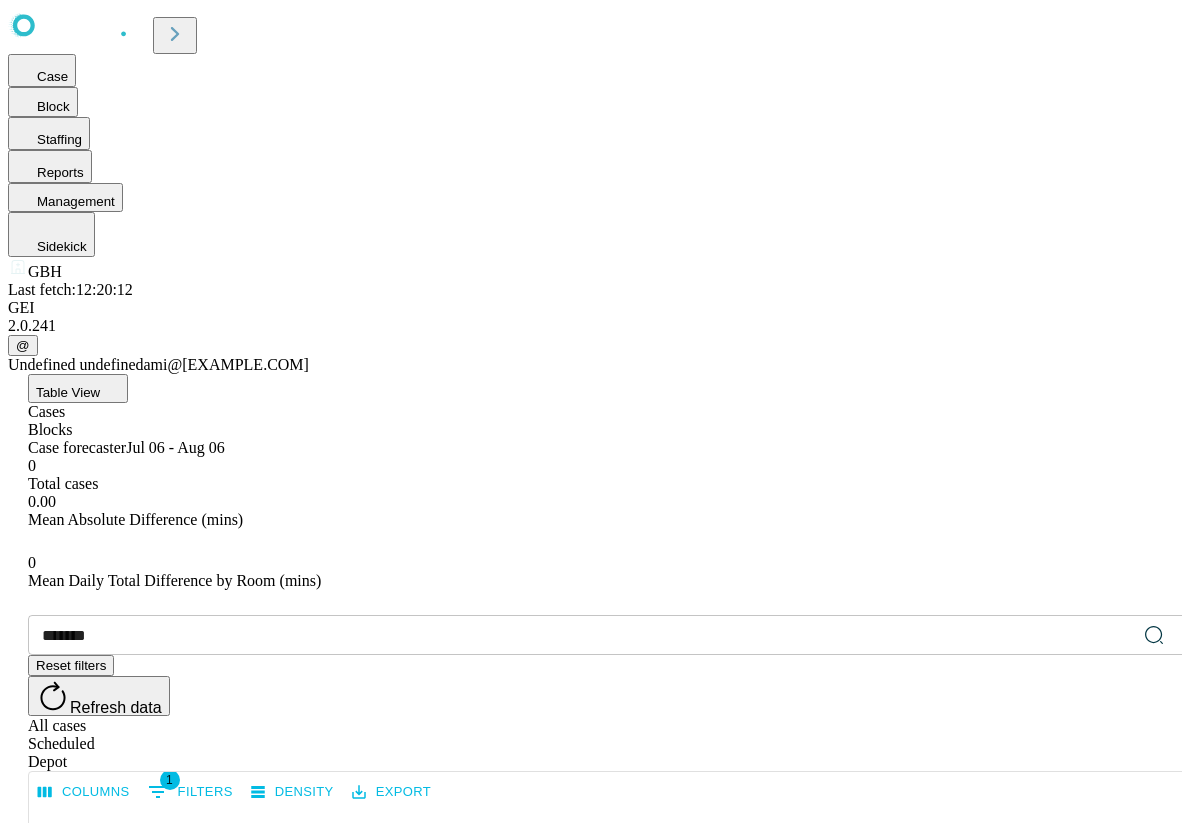 click on "Blocks" at bounding box center [611, 430] 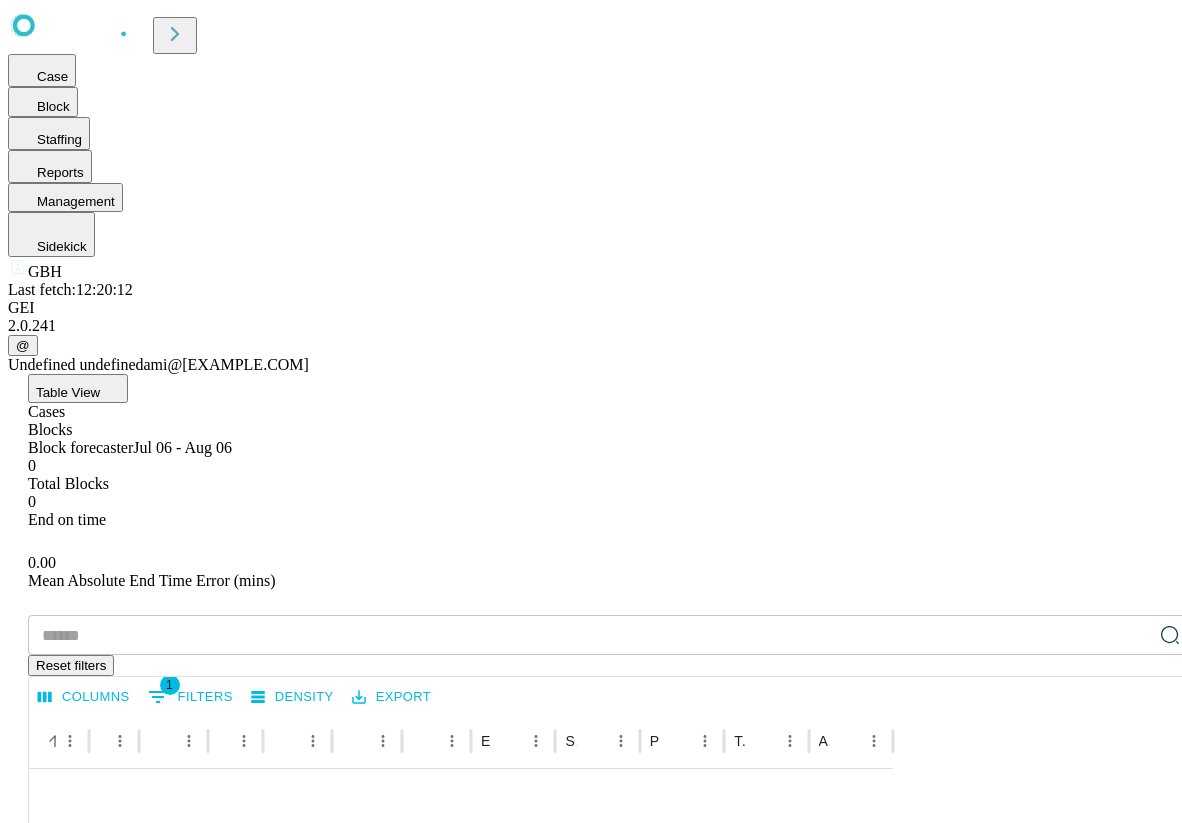 click at bounding box center (590, 635) 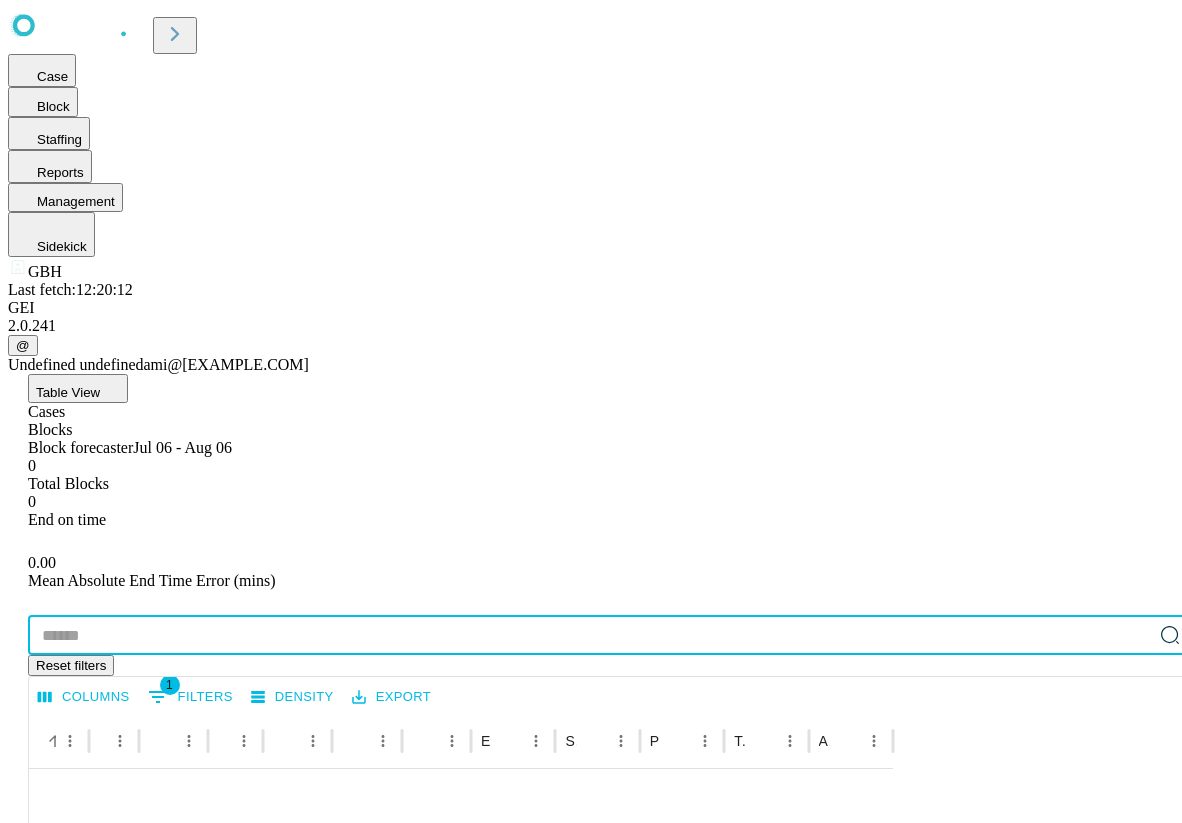 type on "*******" 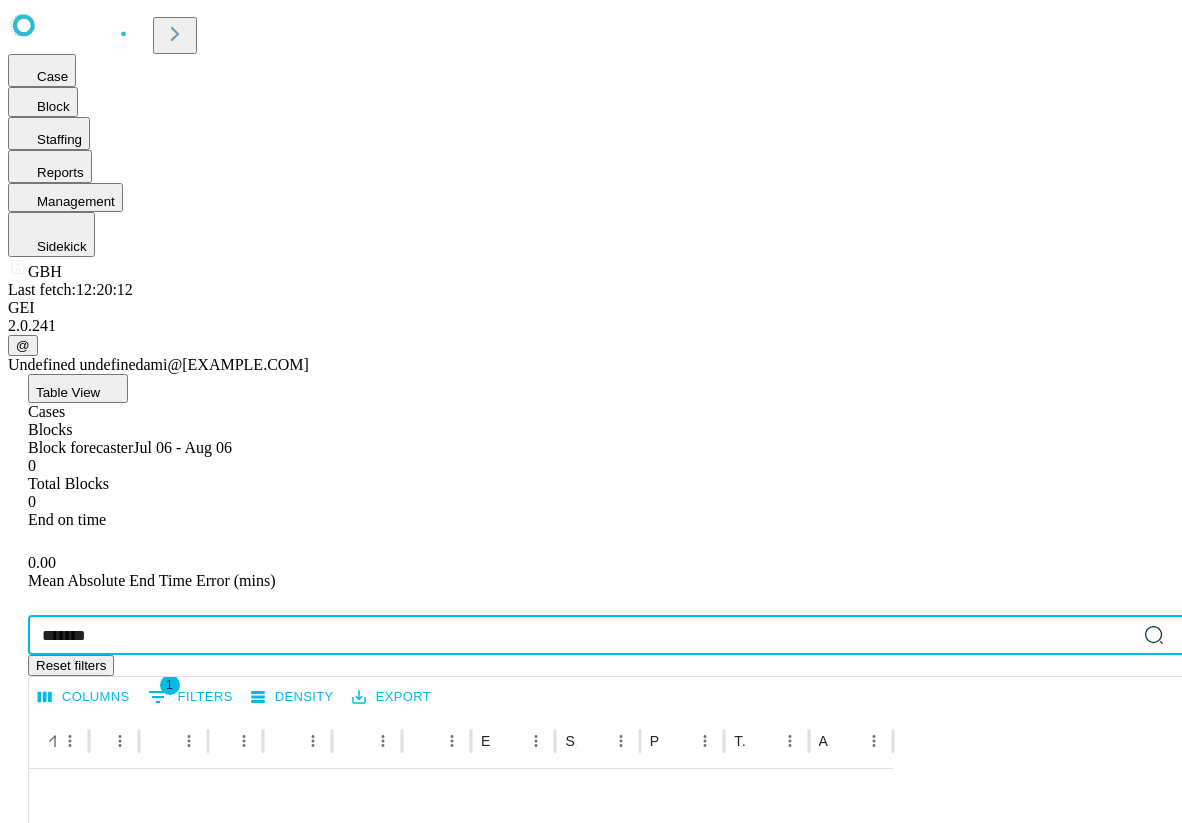 click on "No rows" at bounding box center (461, 937) 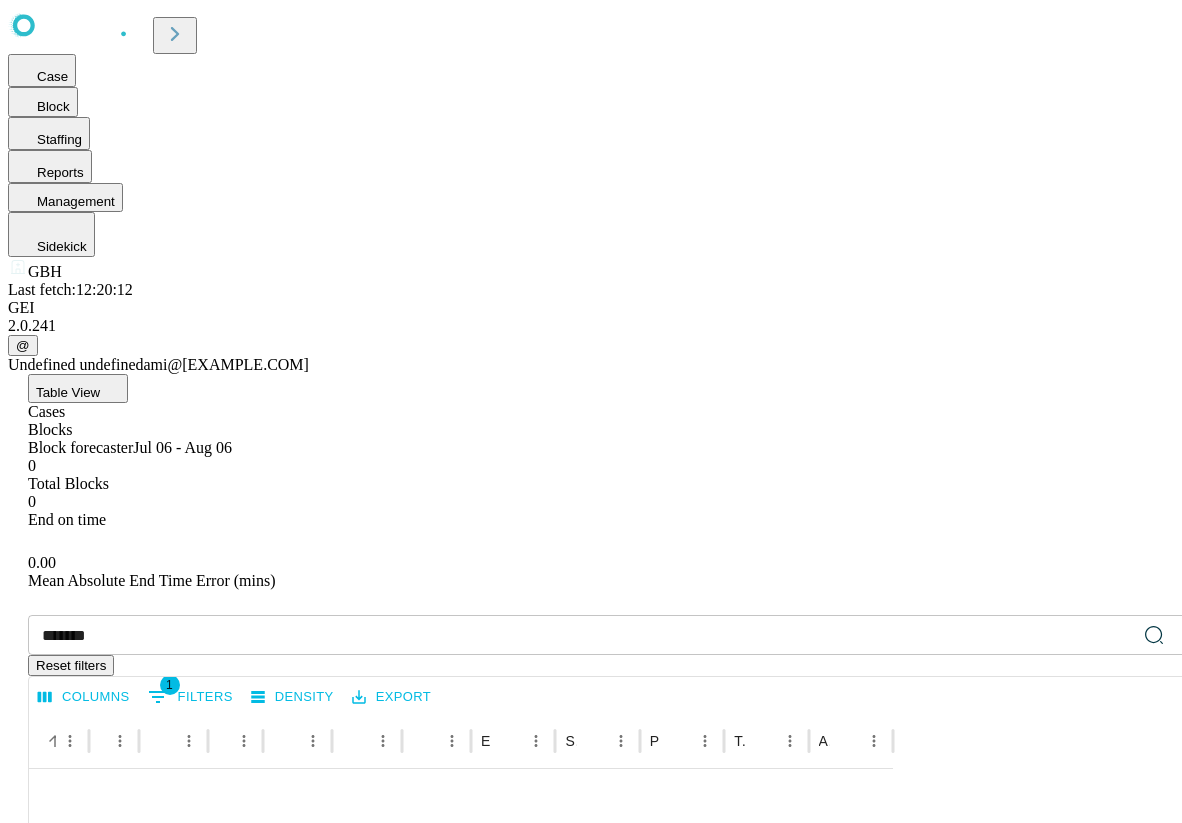 click on "Cases" at bounding box center (611, 412) 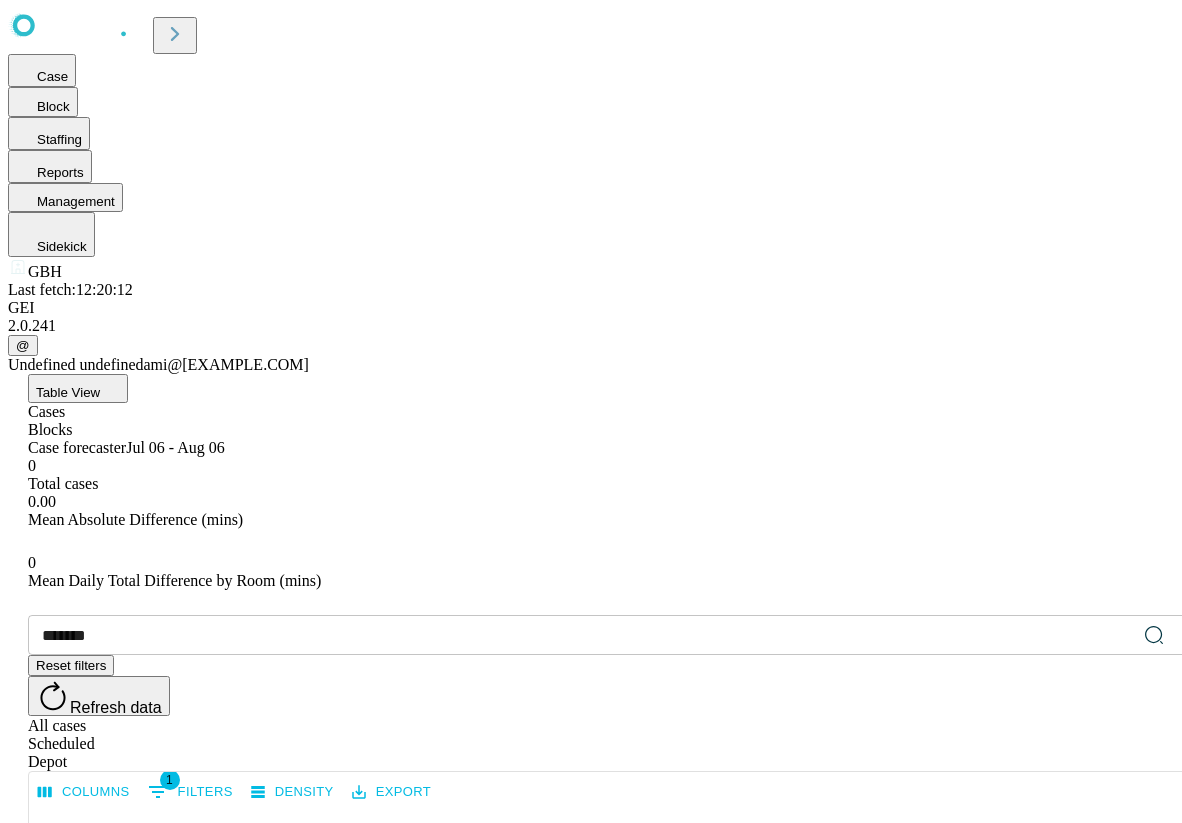click on "Depot" at bounding box center [611, 762] 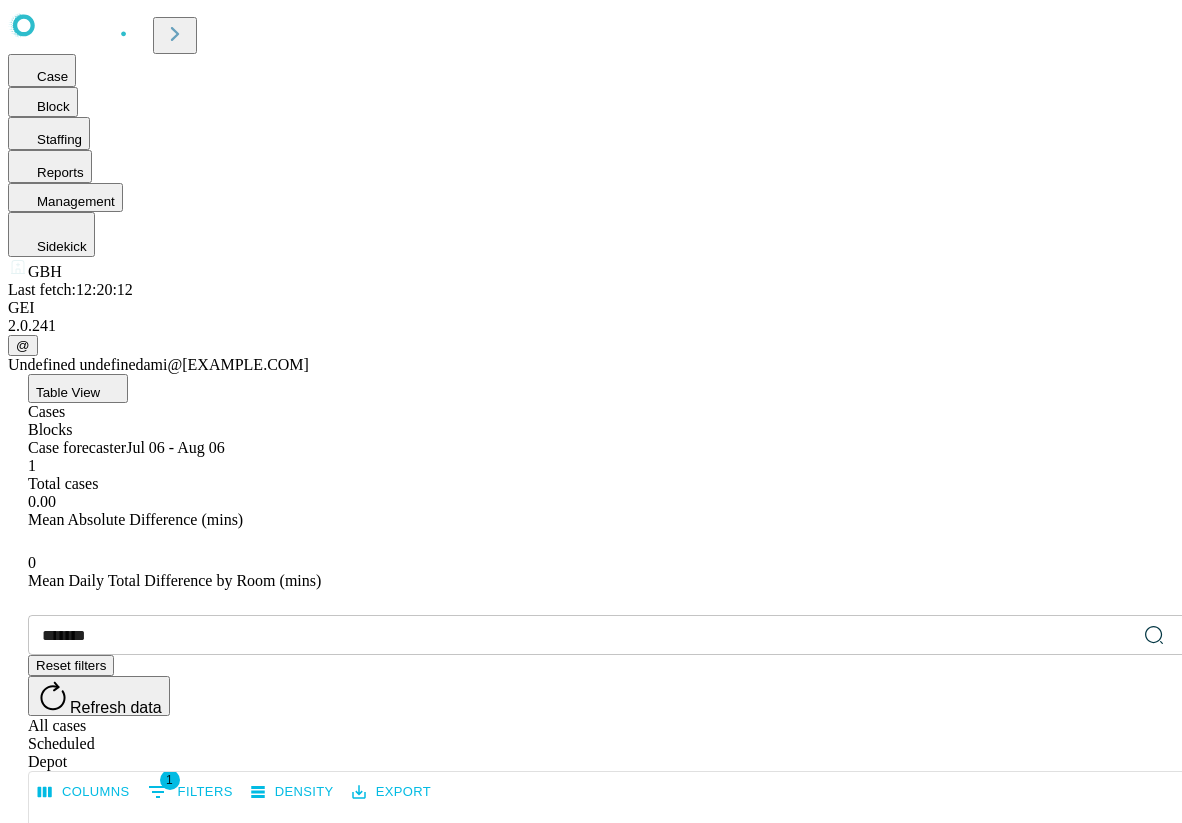 click 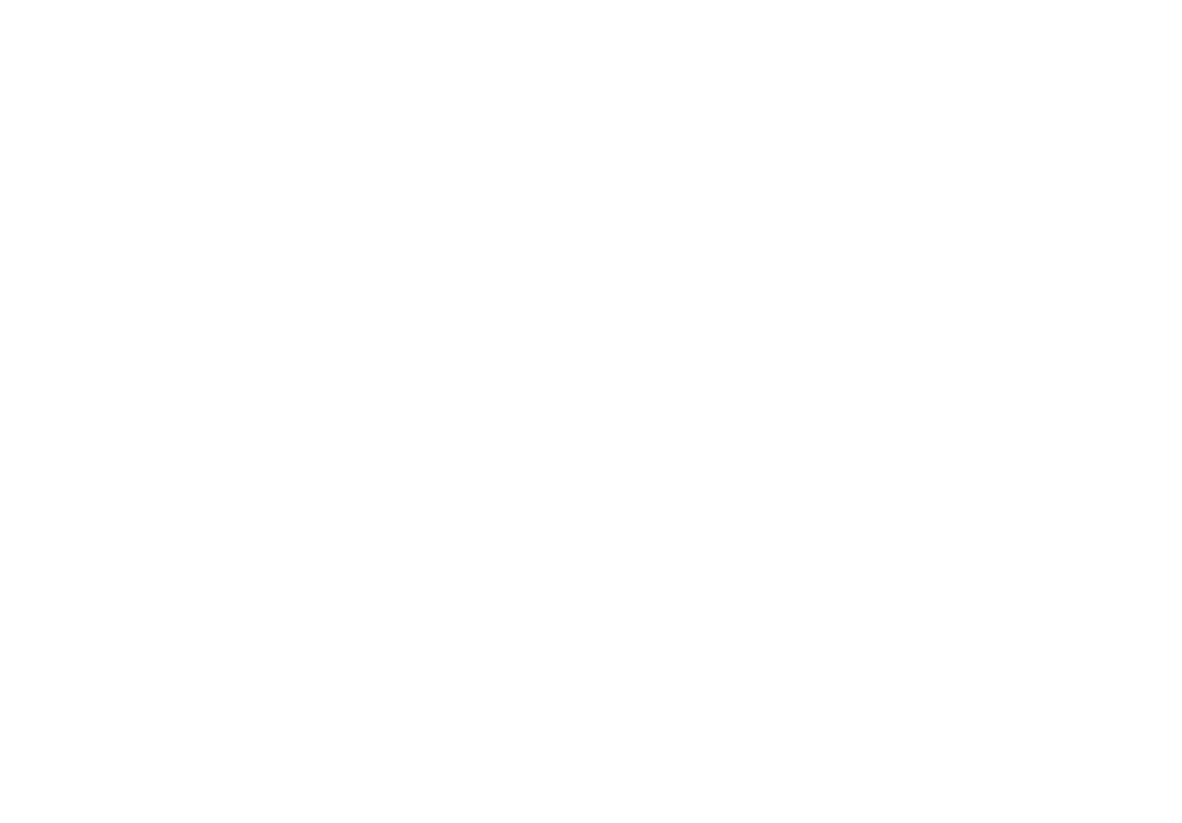 scroll, scrollTop: 0, scrollLeft: 0, axis: both 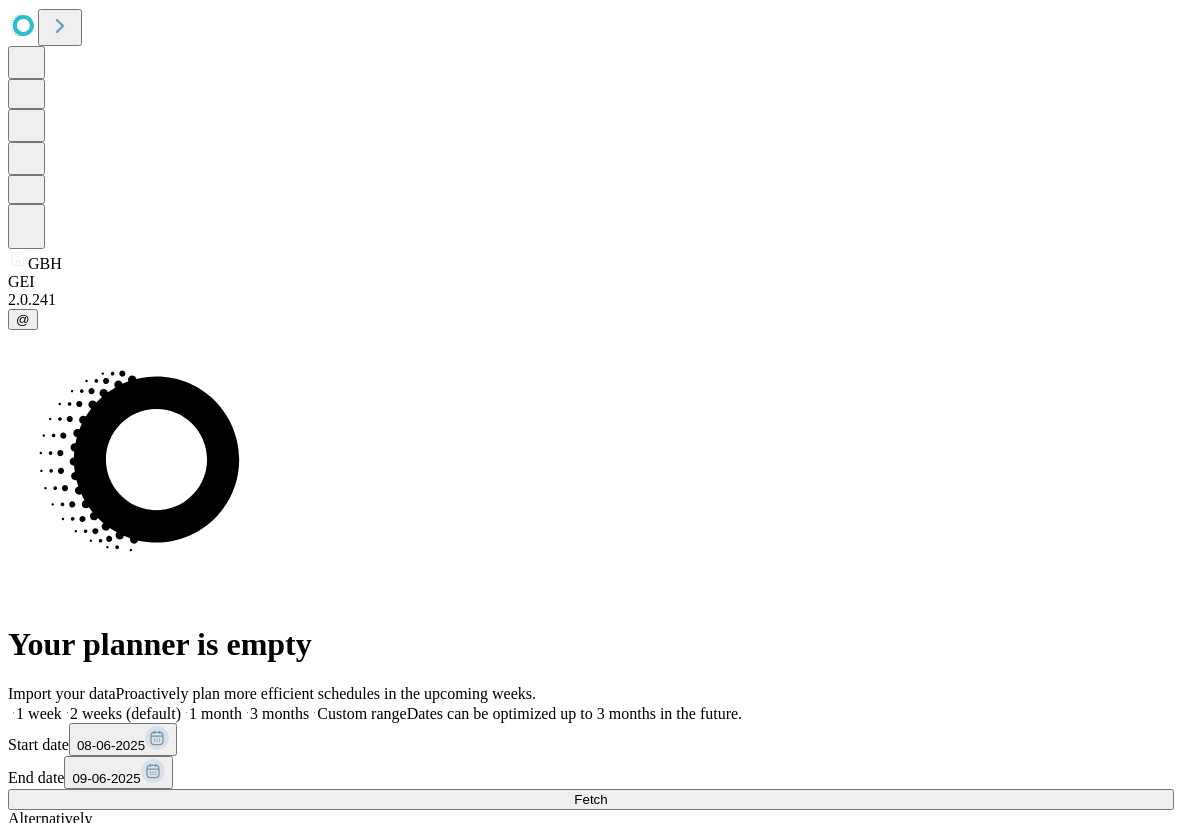 click on "08-06-2025" at bounding box center (123, 739) 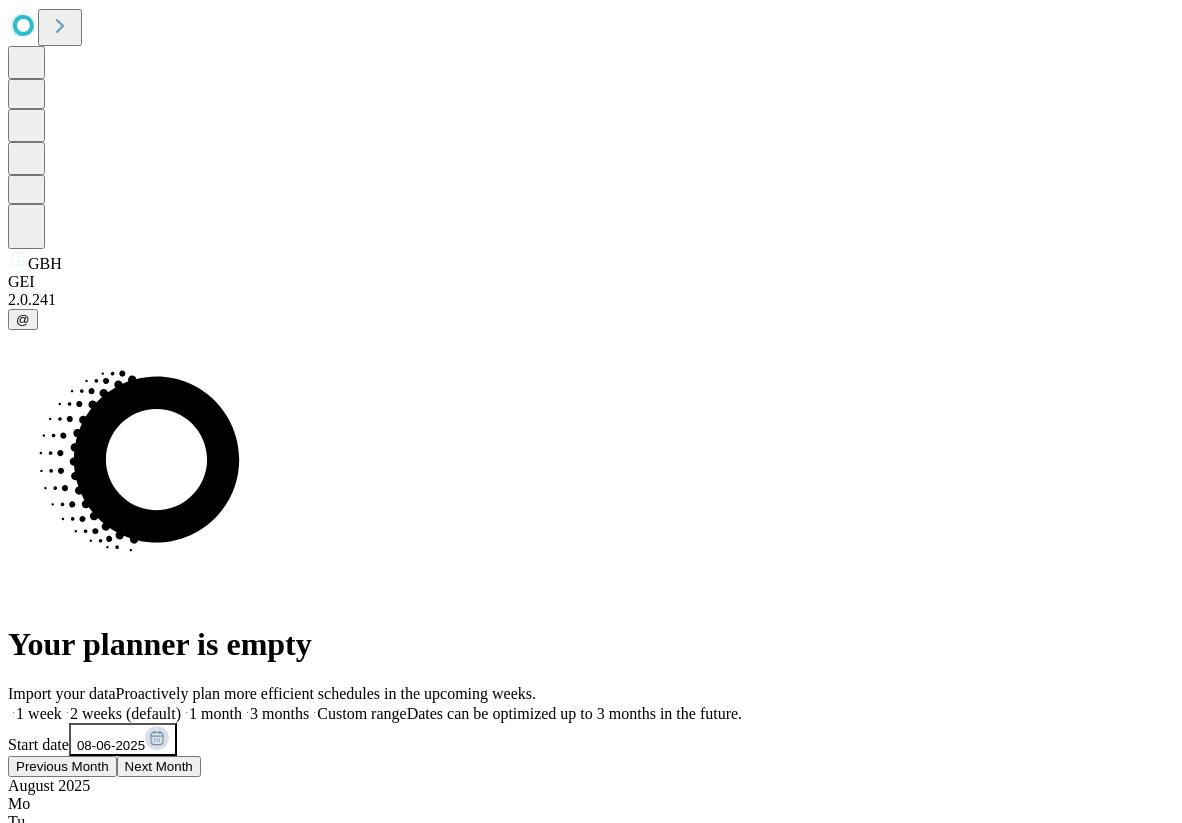 click on "Previous Month" at bounding box center (62, 766) 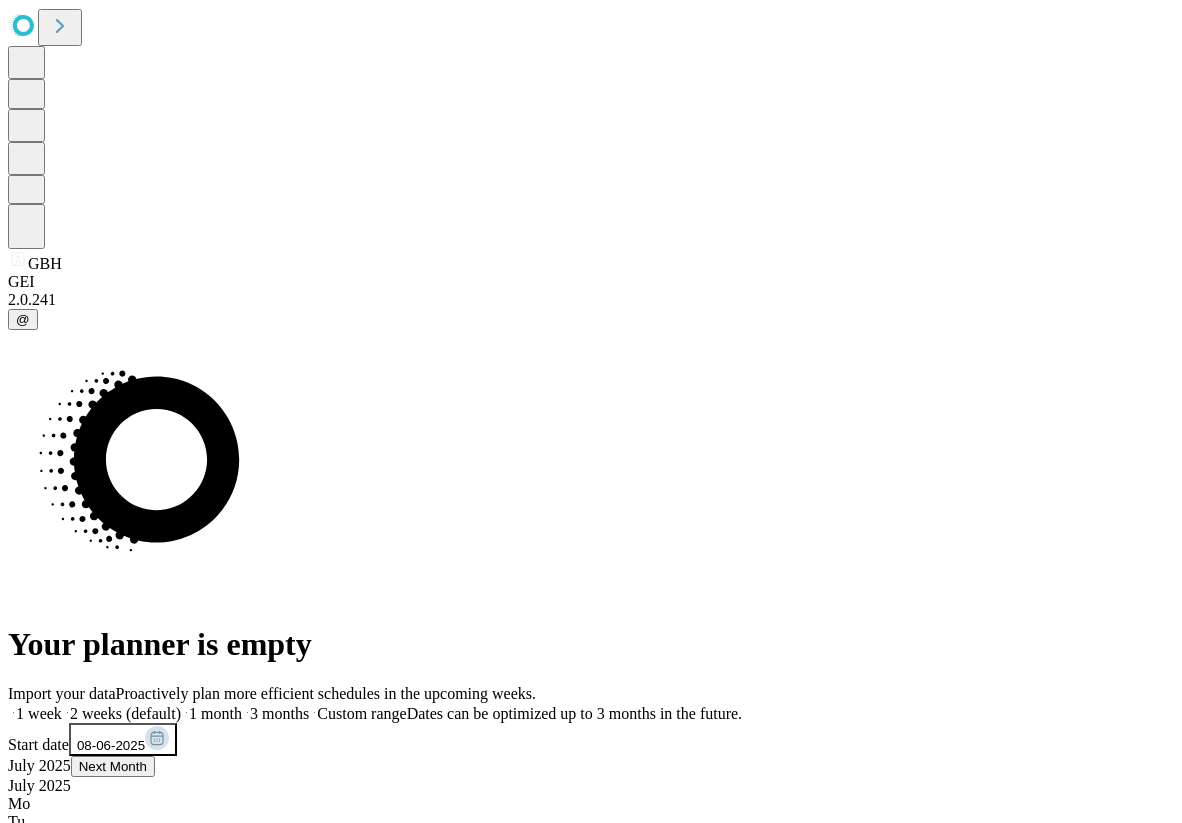 scroll, scrollTop: 0, scrollLeft: 0, axis: both 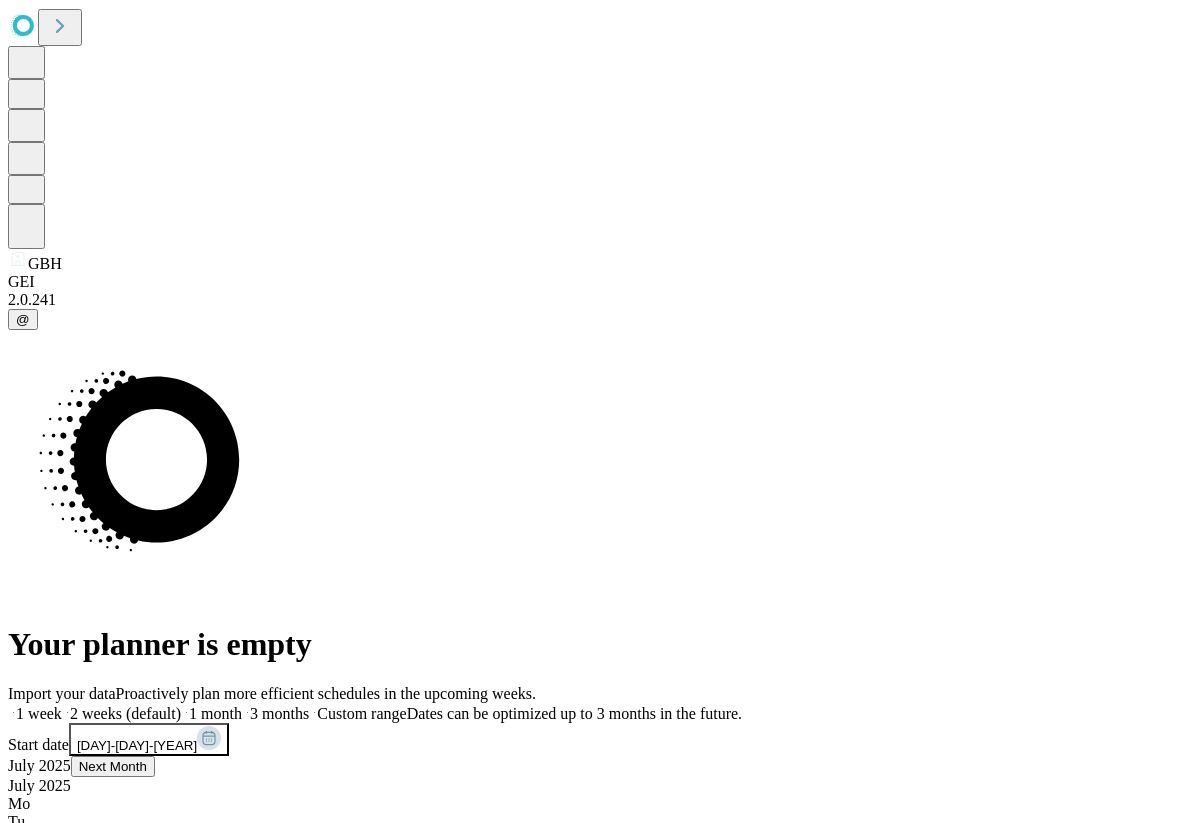 click on "09-06-2025" at bounding box center [106, 1573] 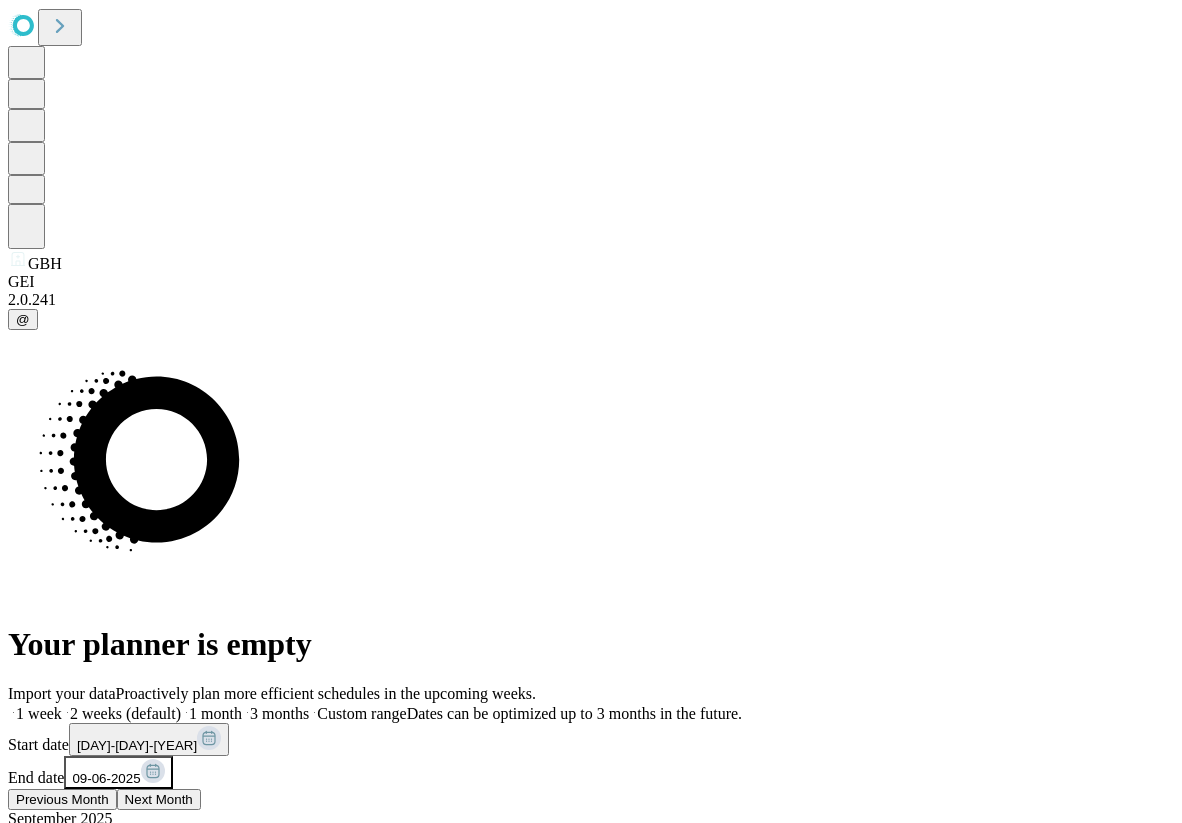 click on "Previous Month" at bounding box center [62, 799] 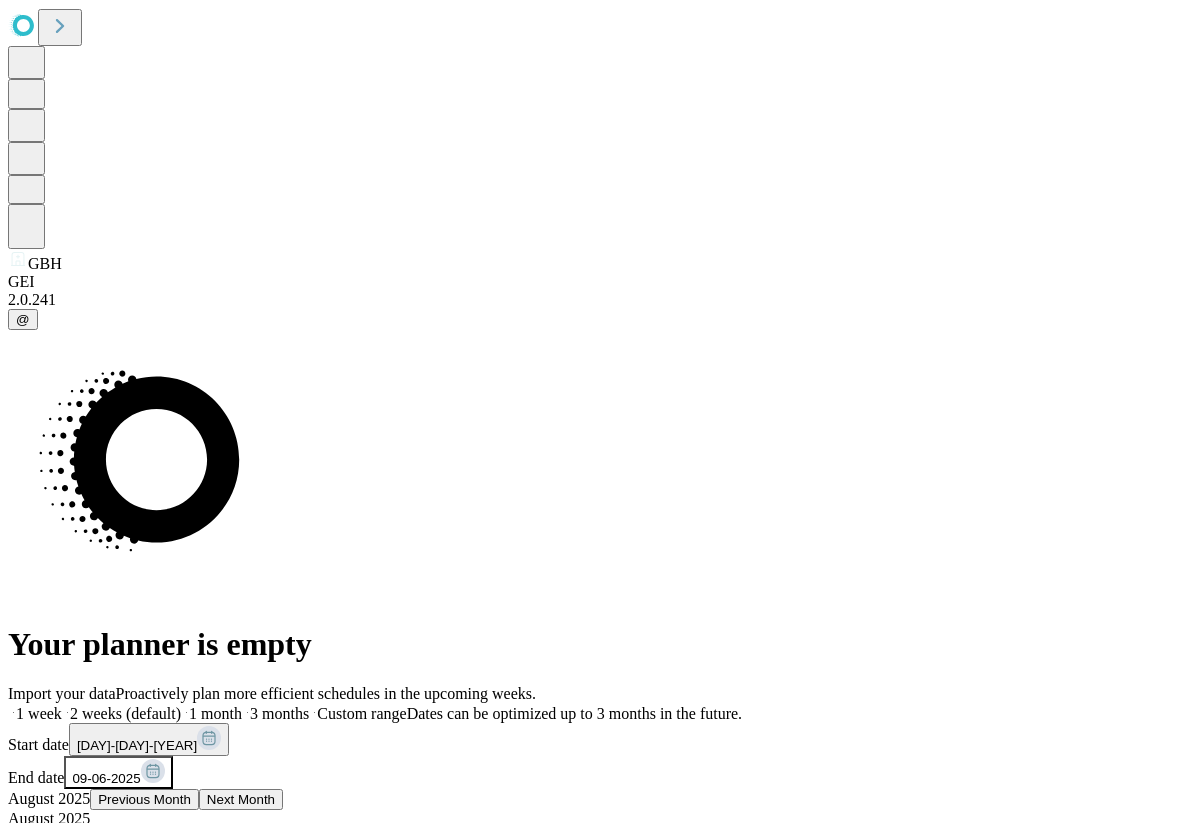 click on "7" at bounding box center [12, 1142] 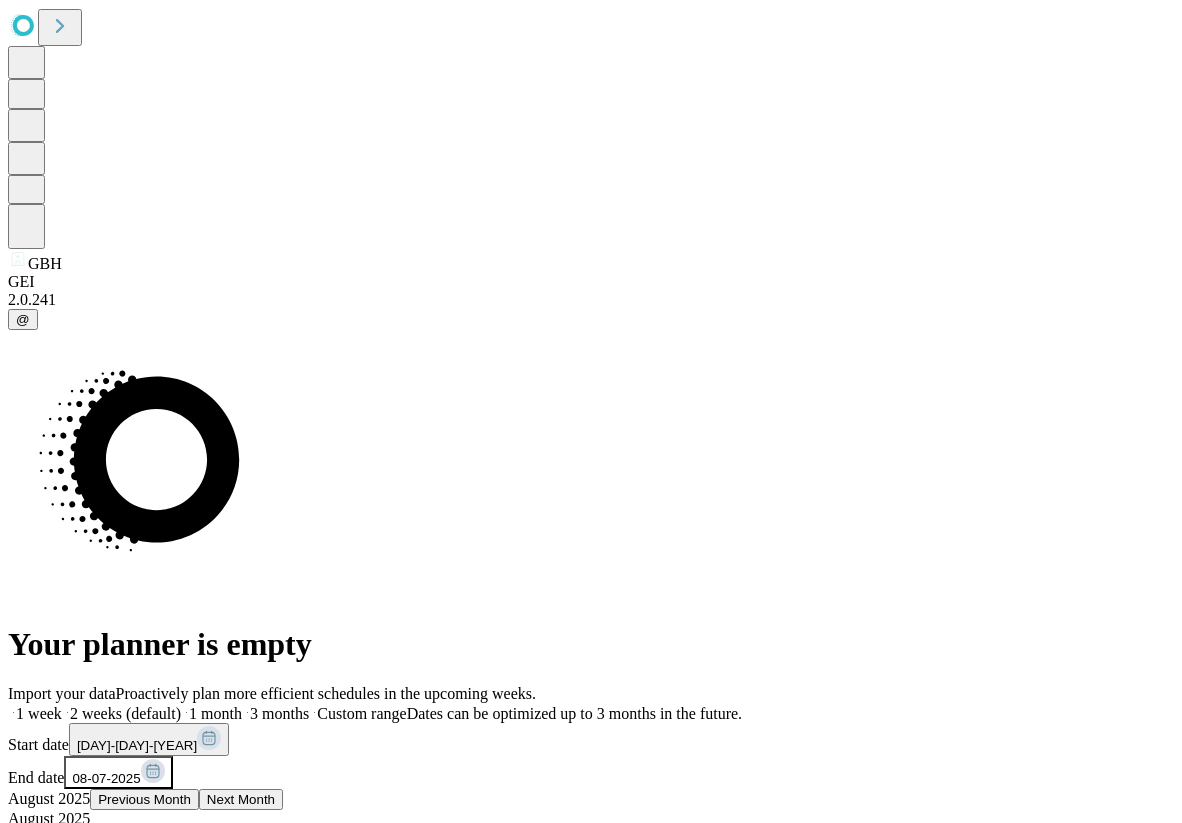 click on "Fetch" at bounding box center (591, 1594) 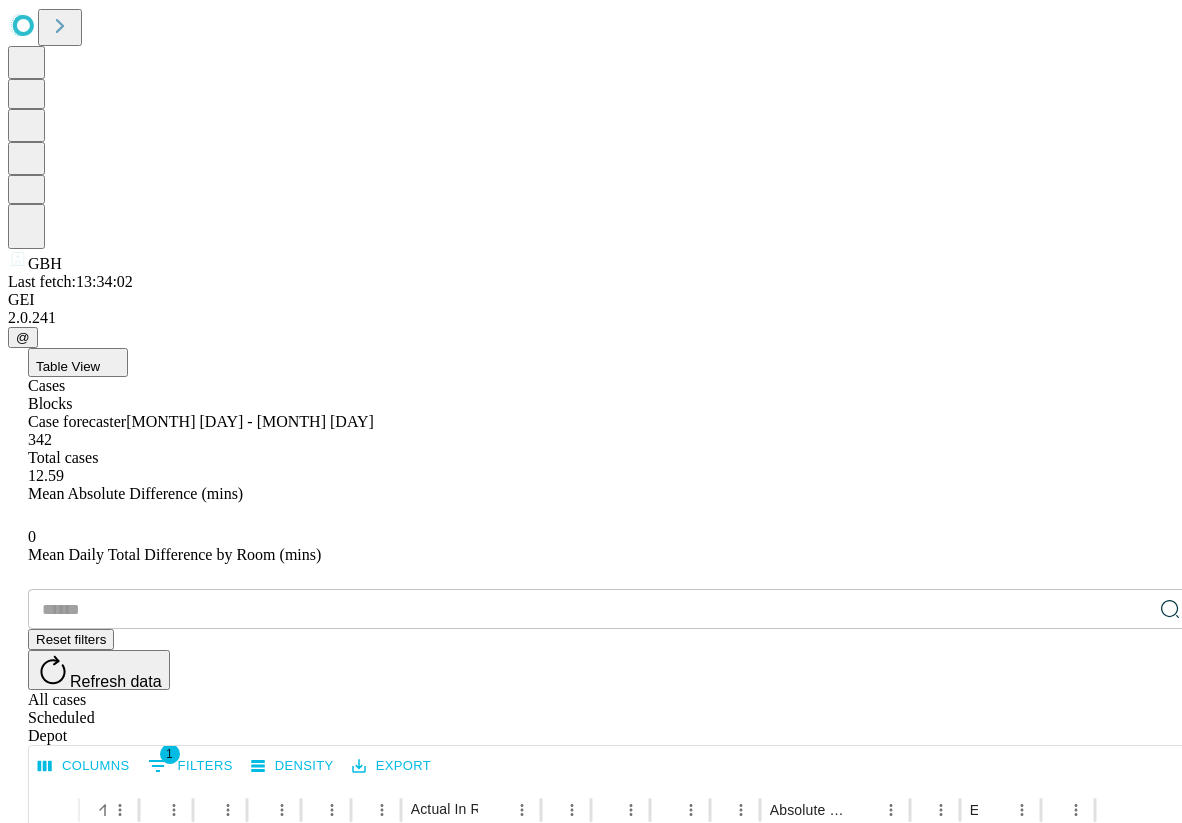click at bounding box center [590, 609] 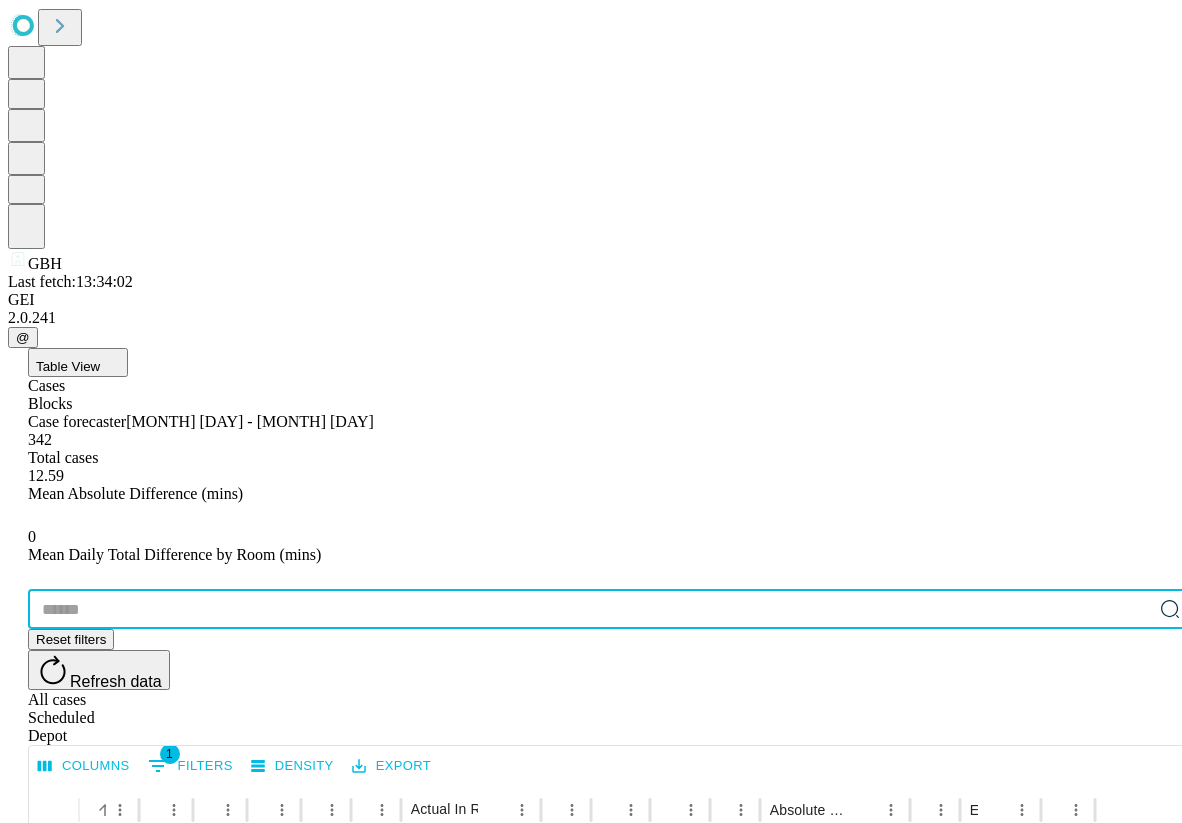 type on "*******" 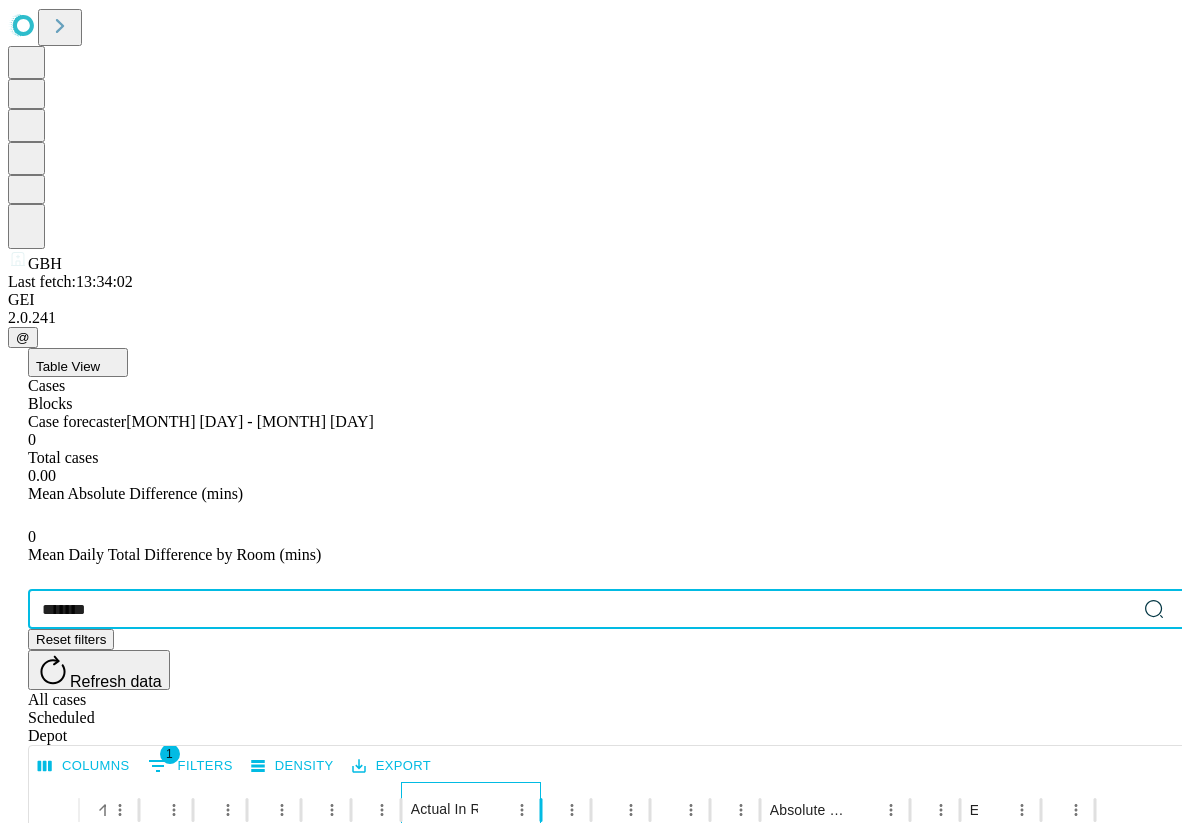 click on "Actual In Room Duration" at bounding box center (489, 809) 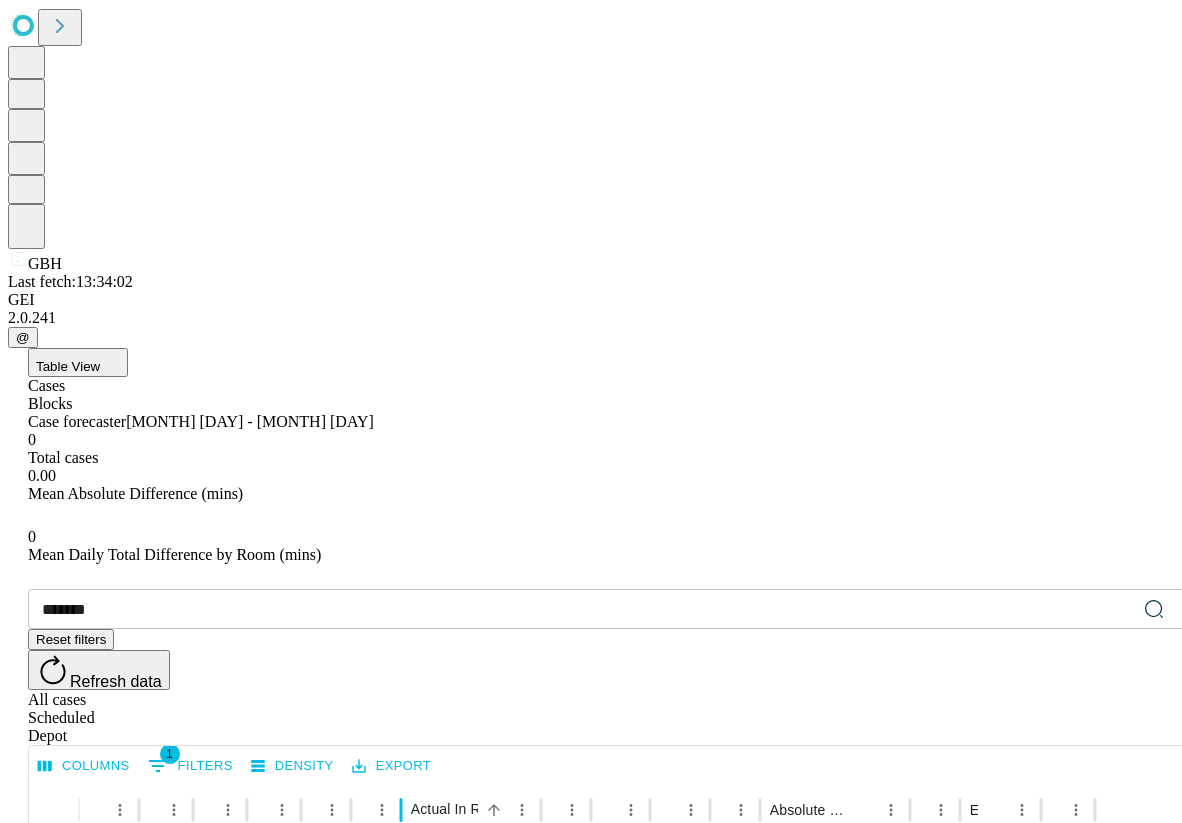 click on "1 Filters" at bounding box center (190, 766) 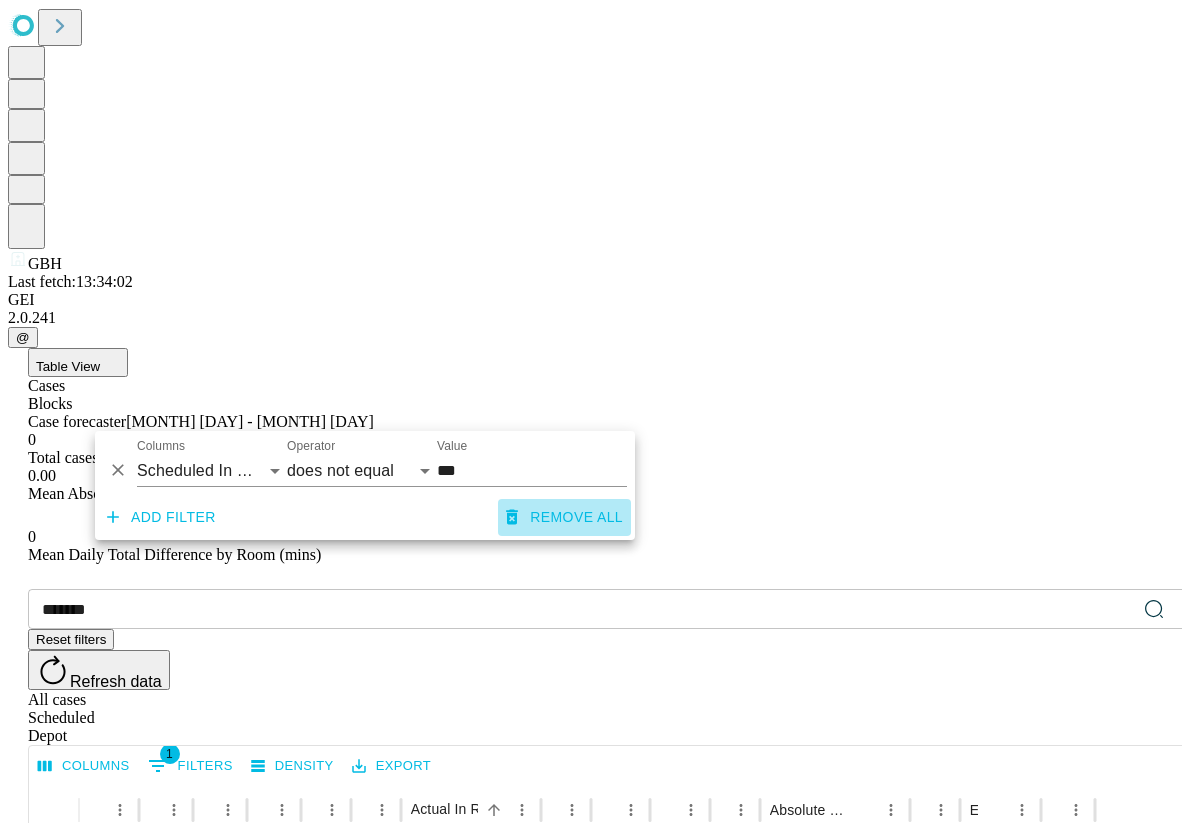 click on "Remove all" at bounding box center [564, 517] 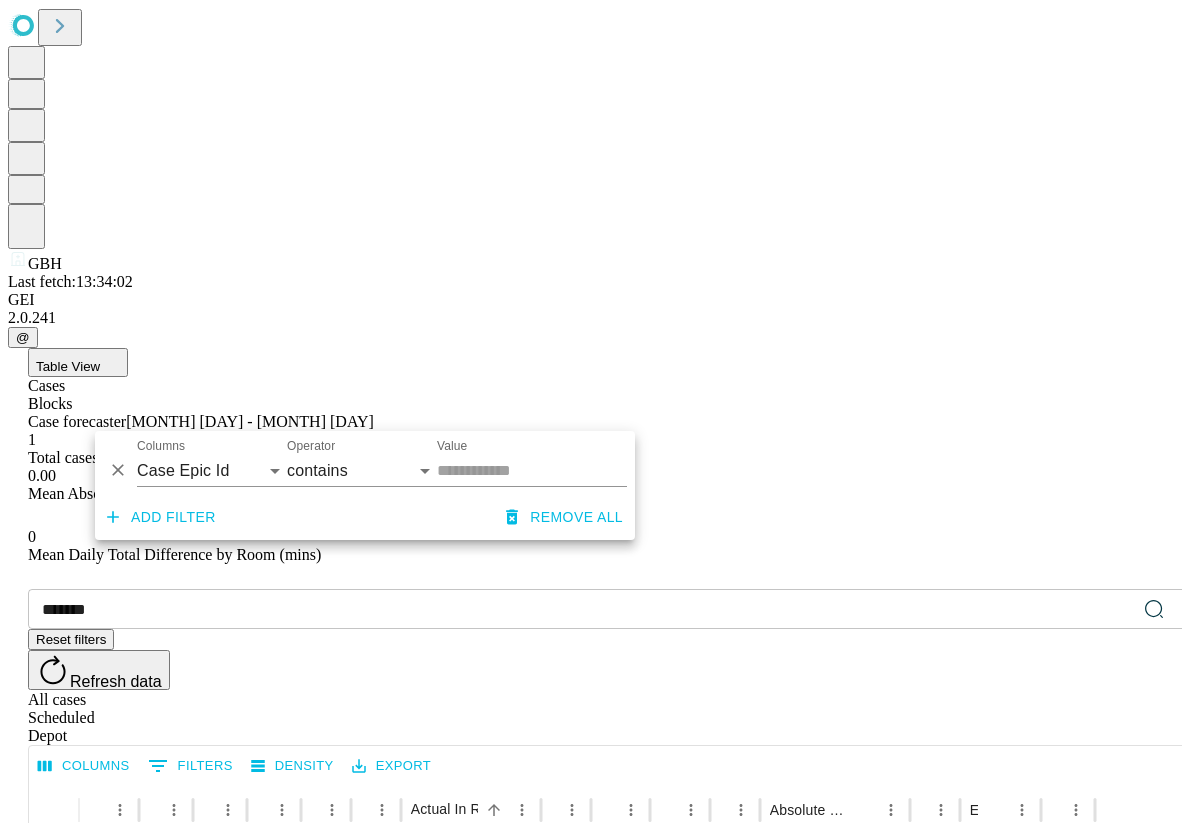 click at bounding box center (562, 1025) 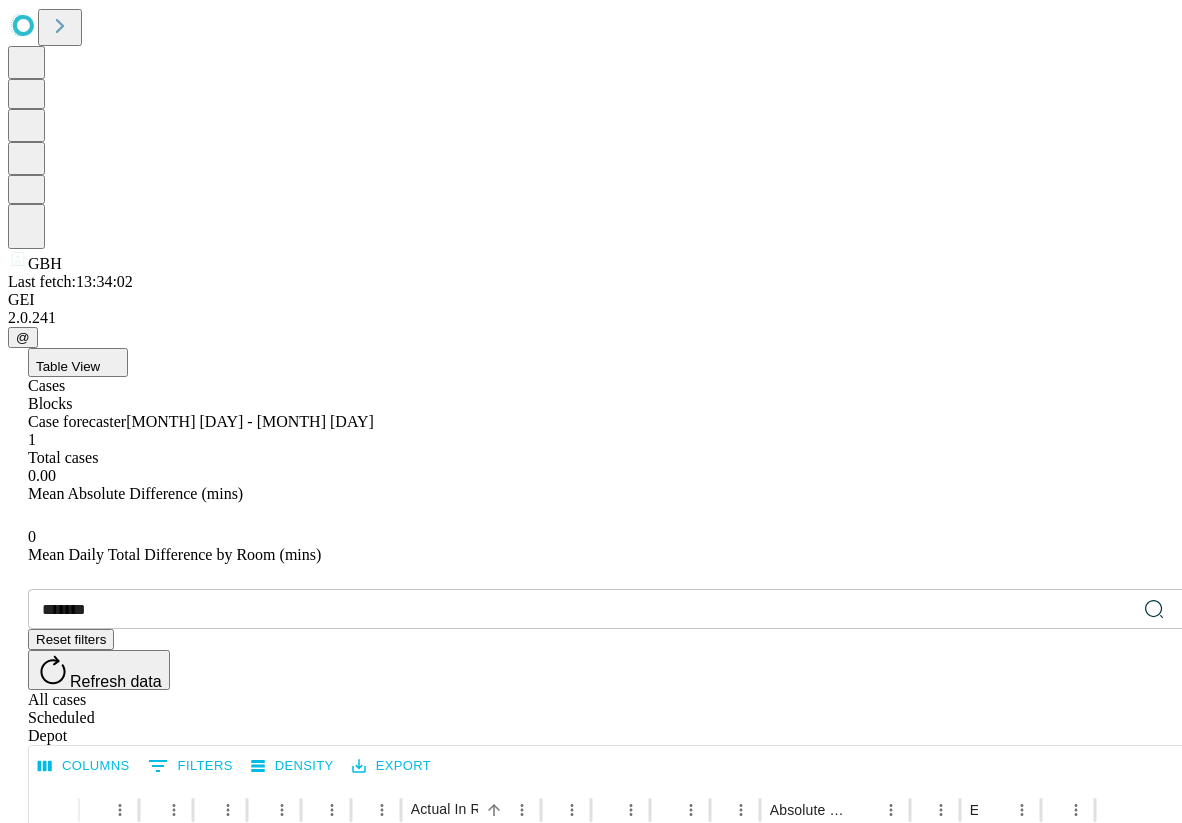 scroll, scrollTop: 0, scrollLeft: 23, axis: horizontal 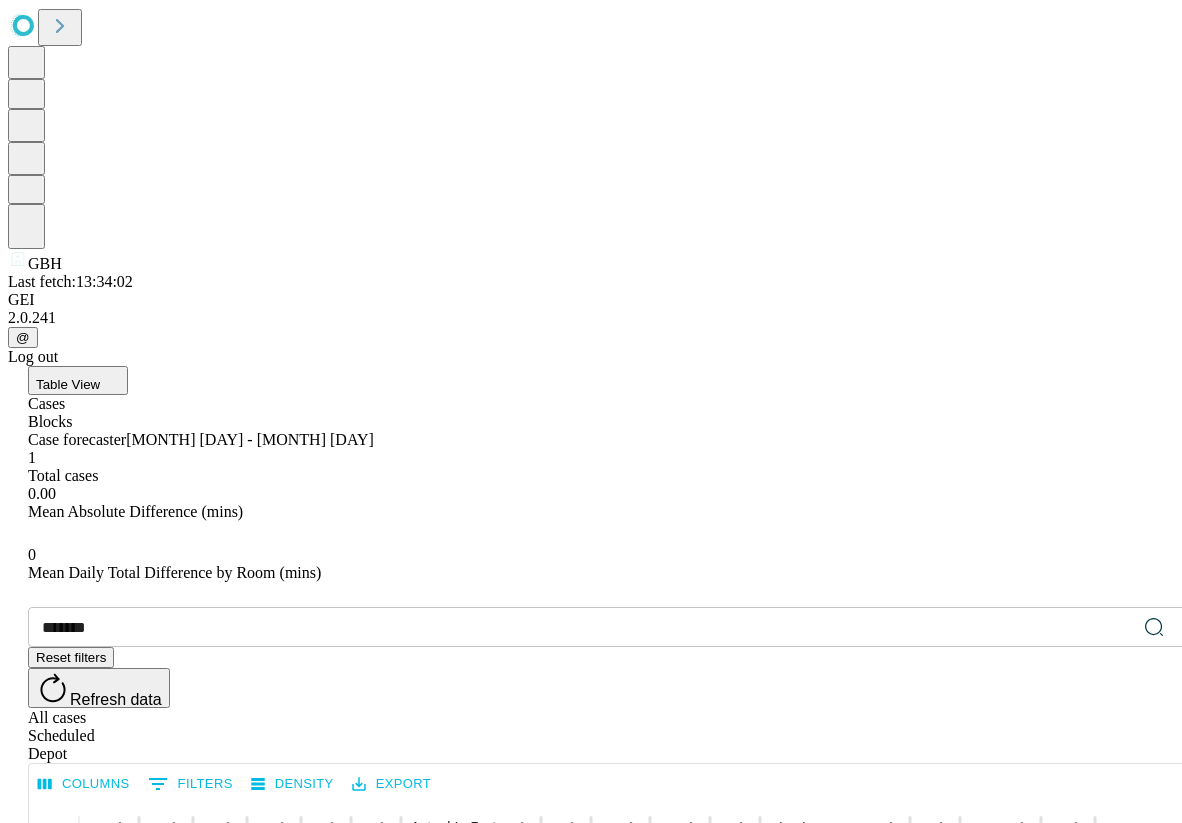 click on "Log out" at bounding box center [591, 357] 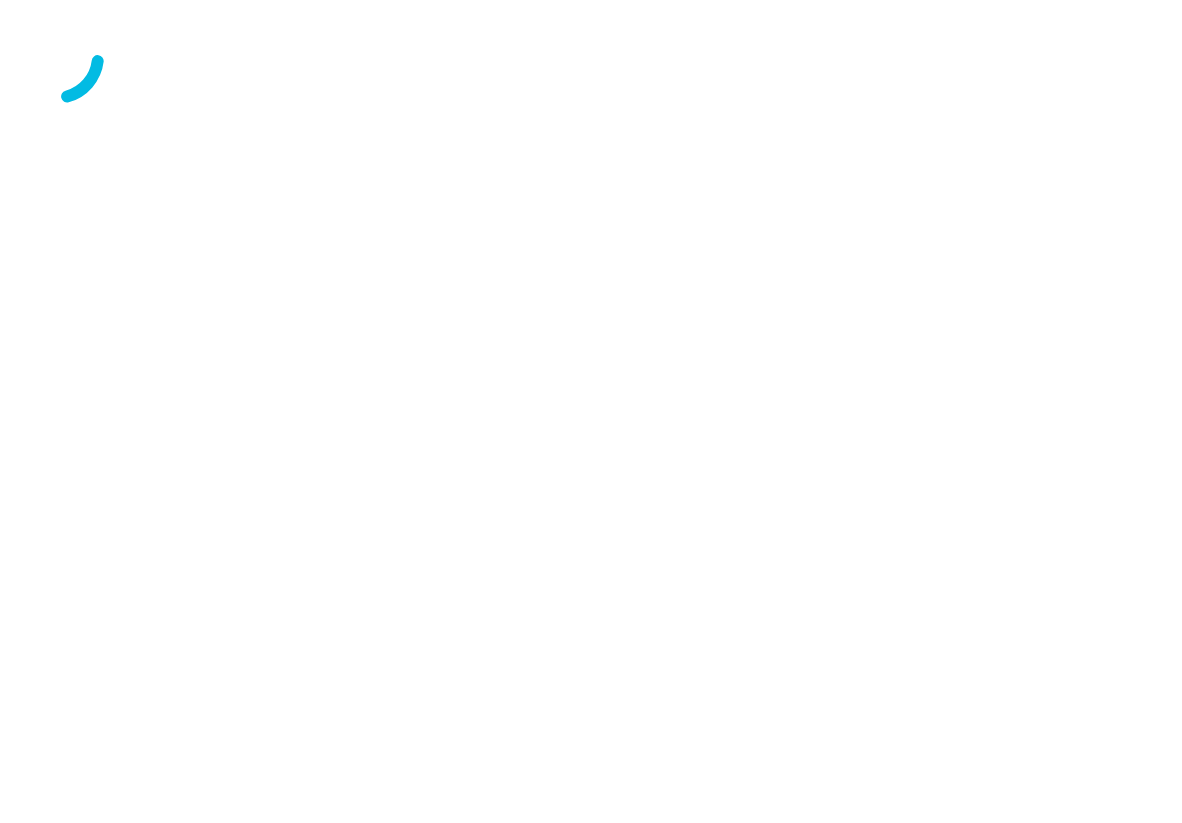 scroll, scrollTop: 0, scrollLeft: 0, axis: both 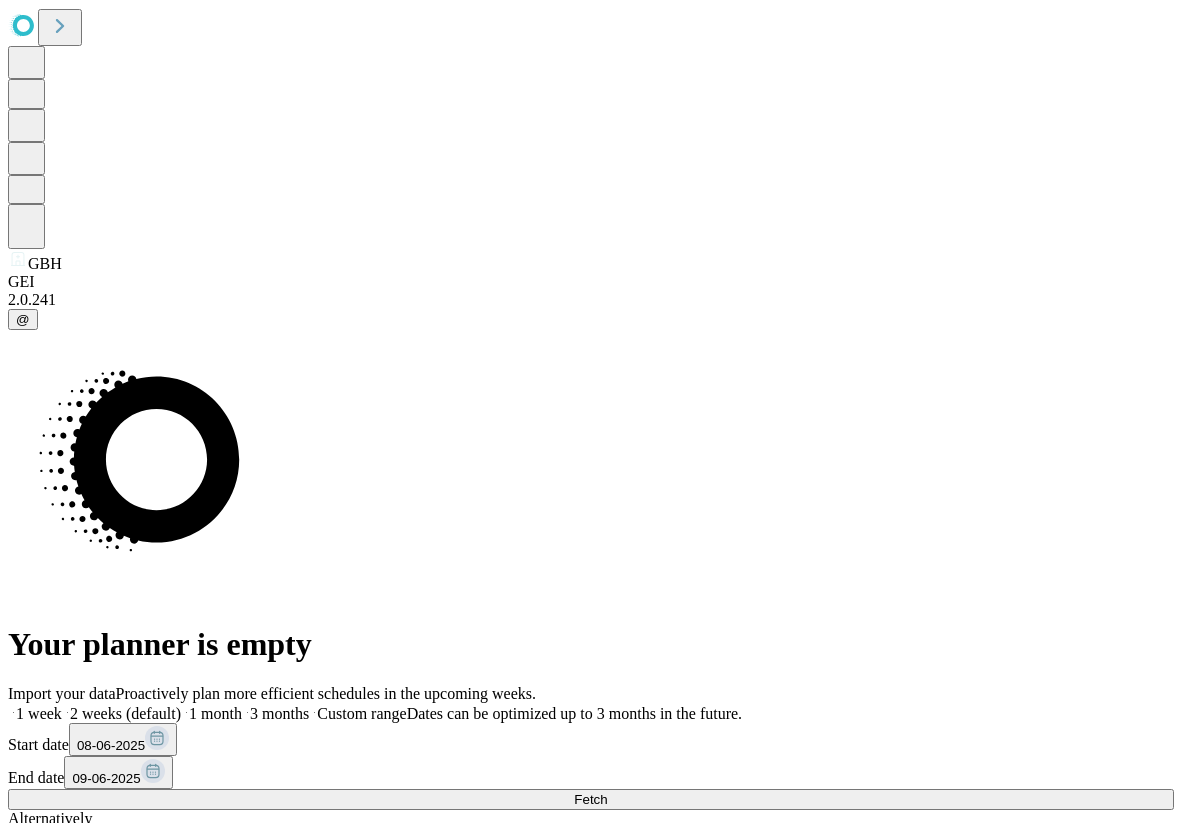 click on "08-06-2025" at bounding box center [111, 745] 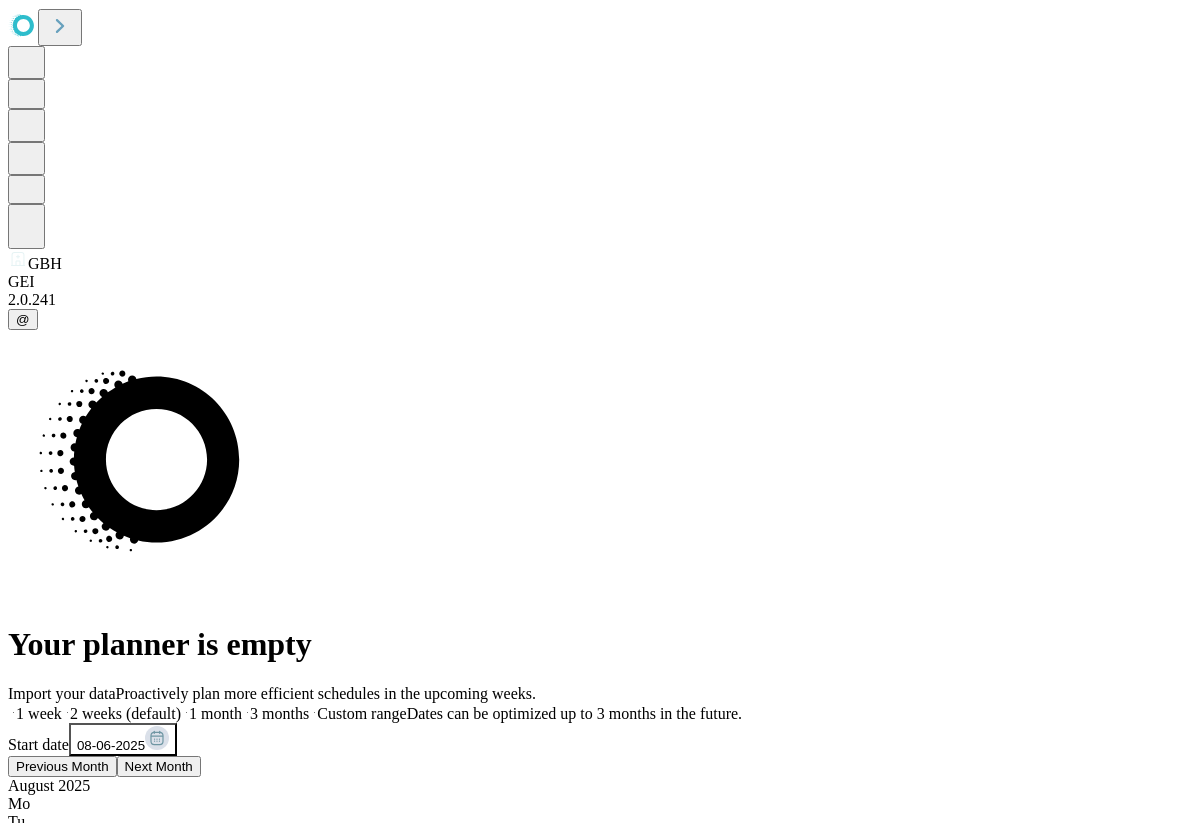 click on "Previous Month" at bounding box center [62, 766] 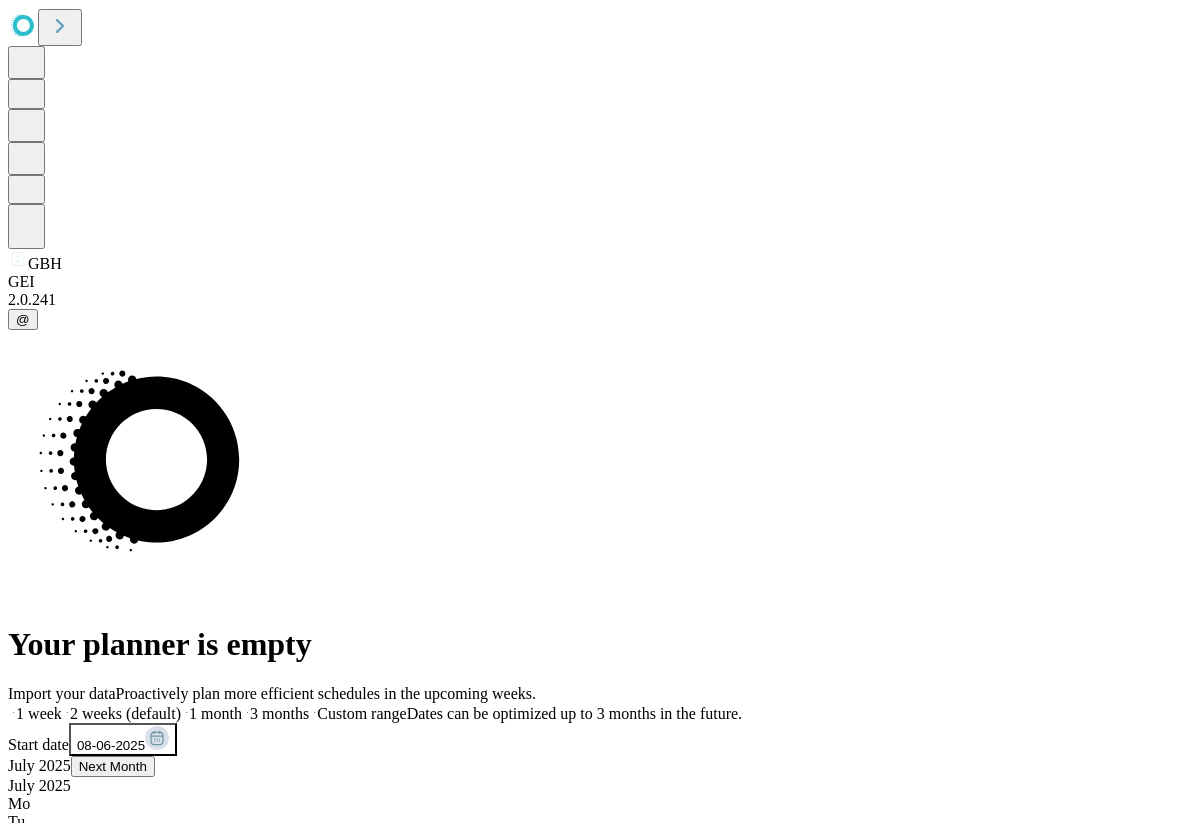 click on "6" at bounding box center [12, 1037] 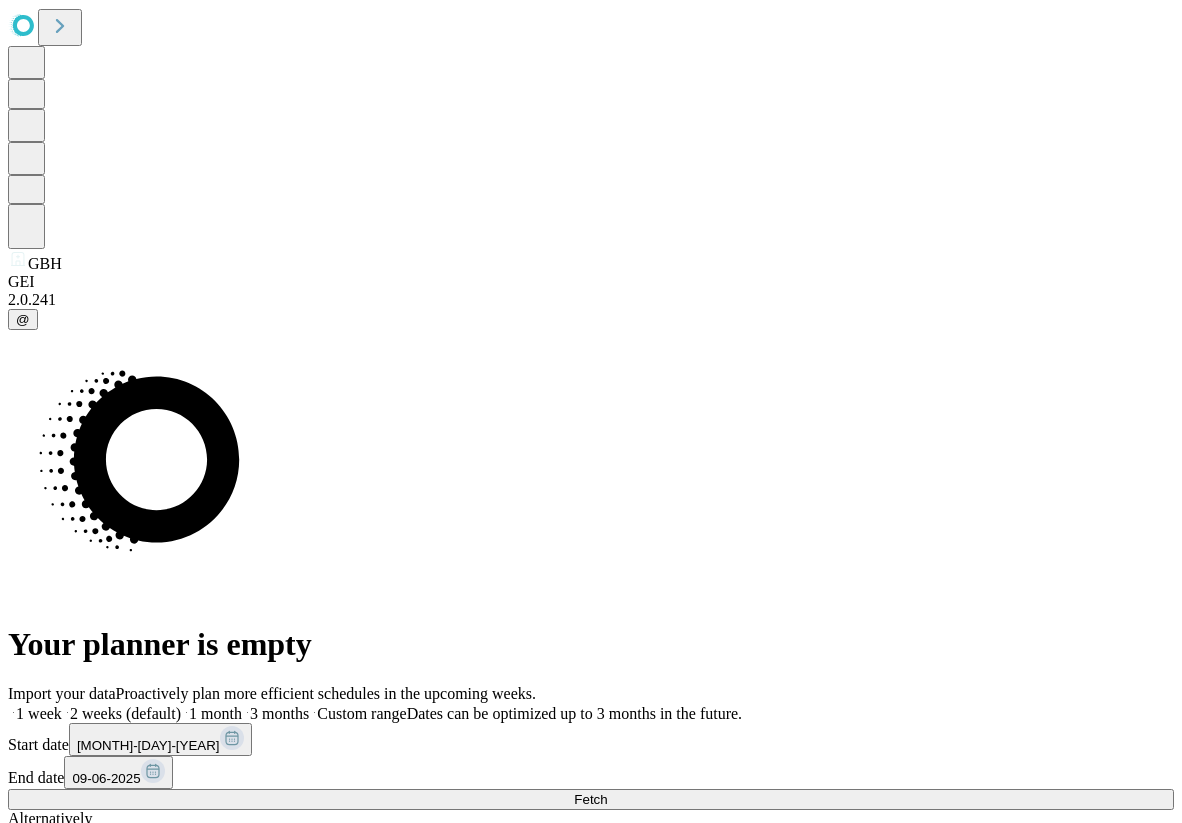 click on "09-06-2025" at bounding box center [106, 778] 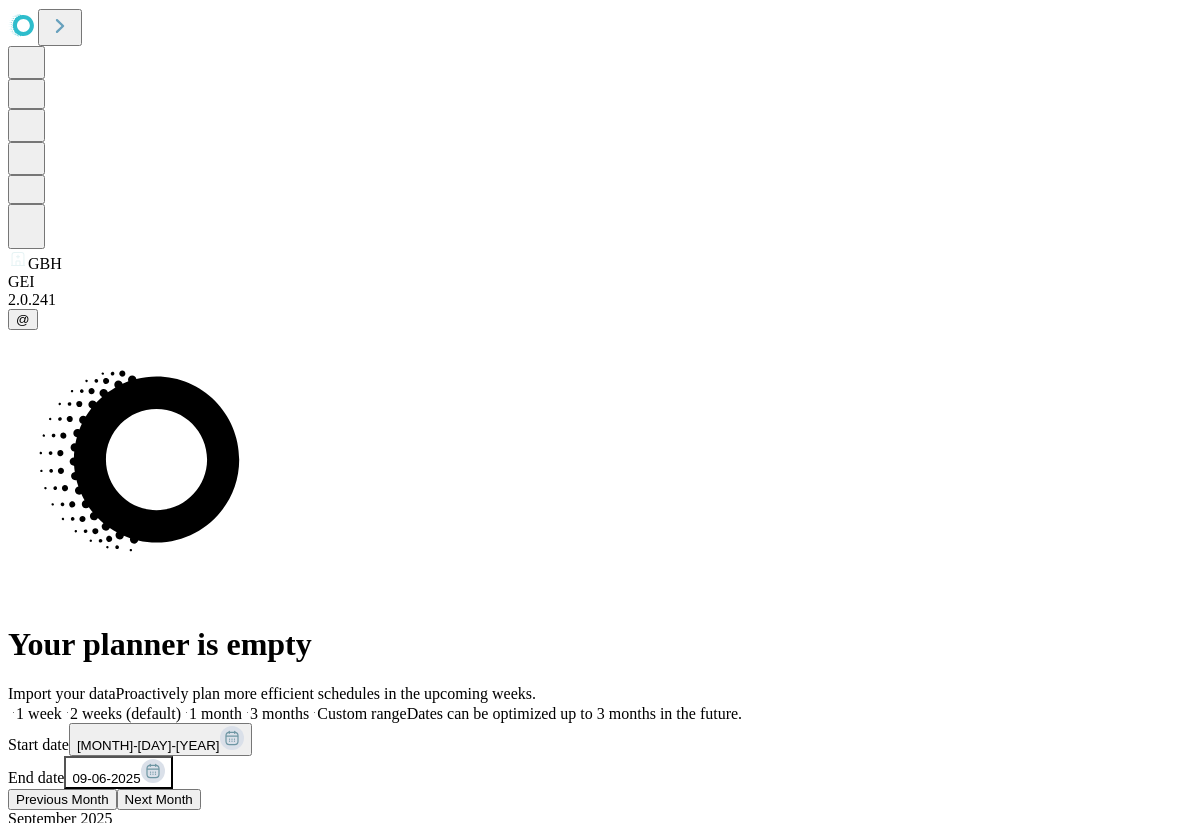 click on "Previous Month" at bounding box center (62, 799) 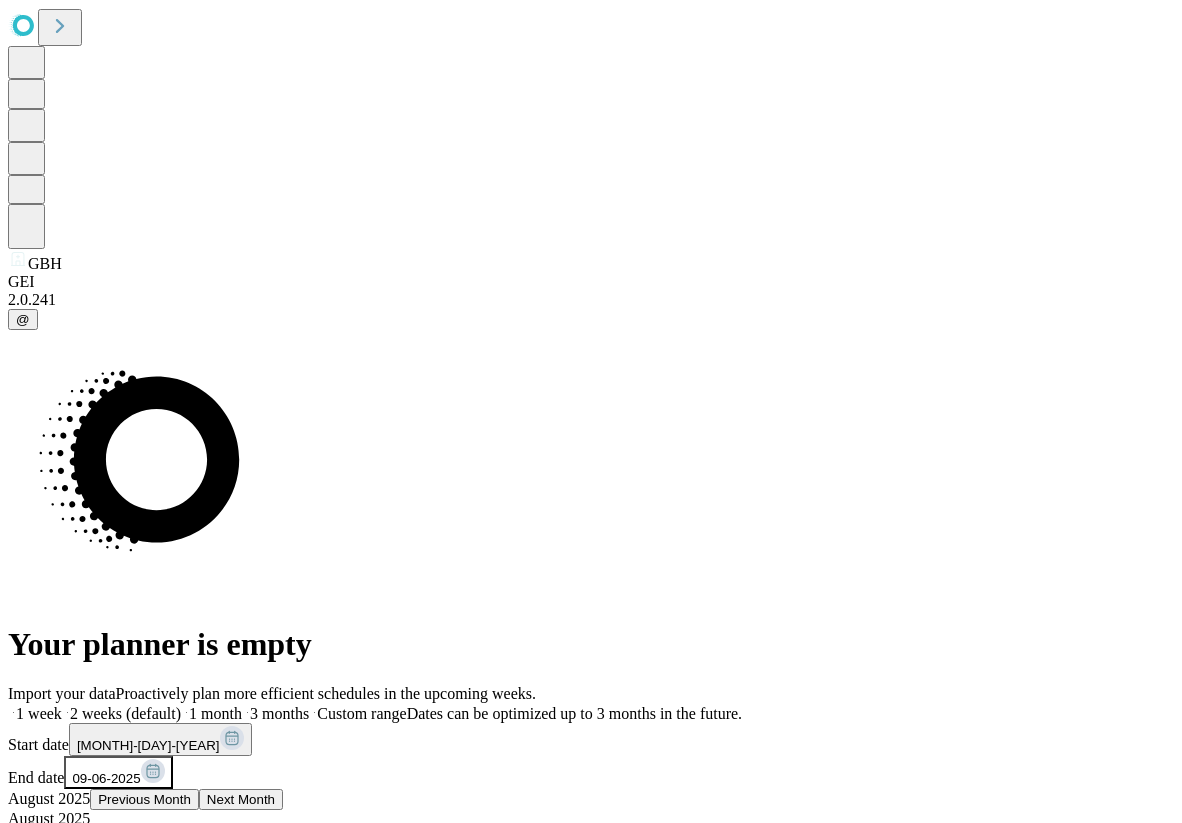 click on "7" at bounding box center [591, 1143] 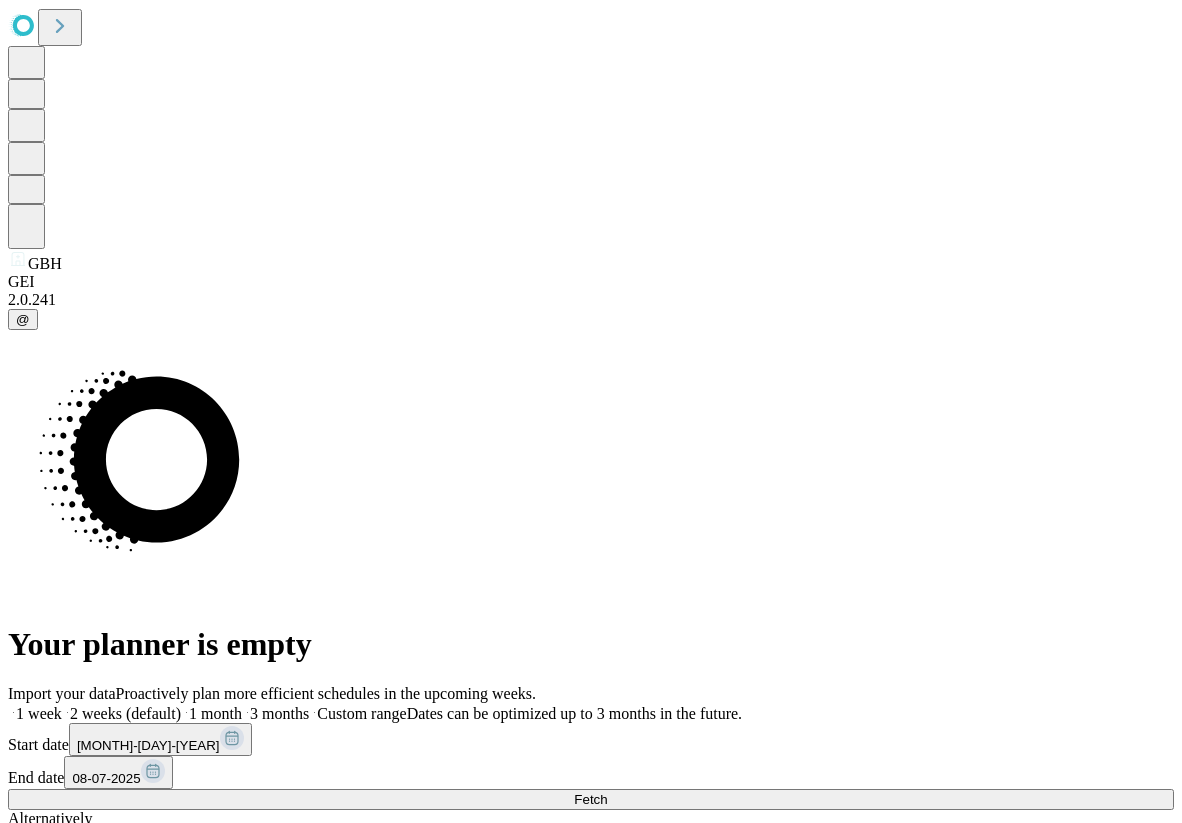 click on "Fetch" at bounding box center (591, 799) 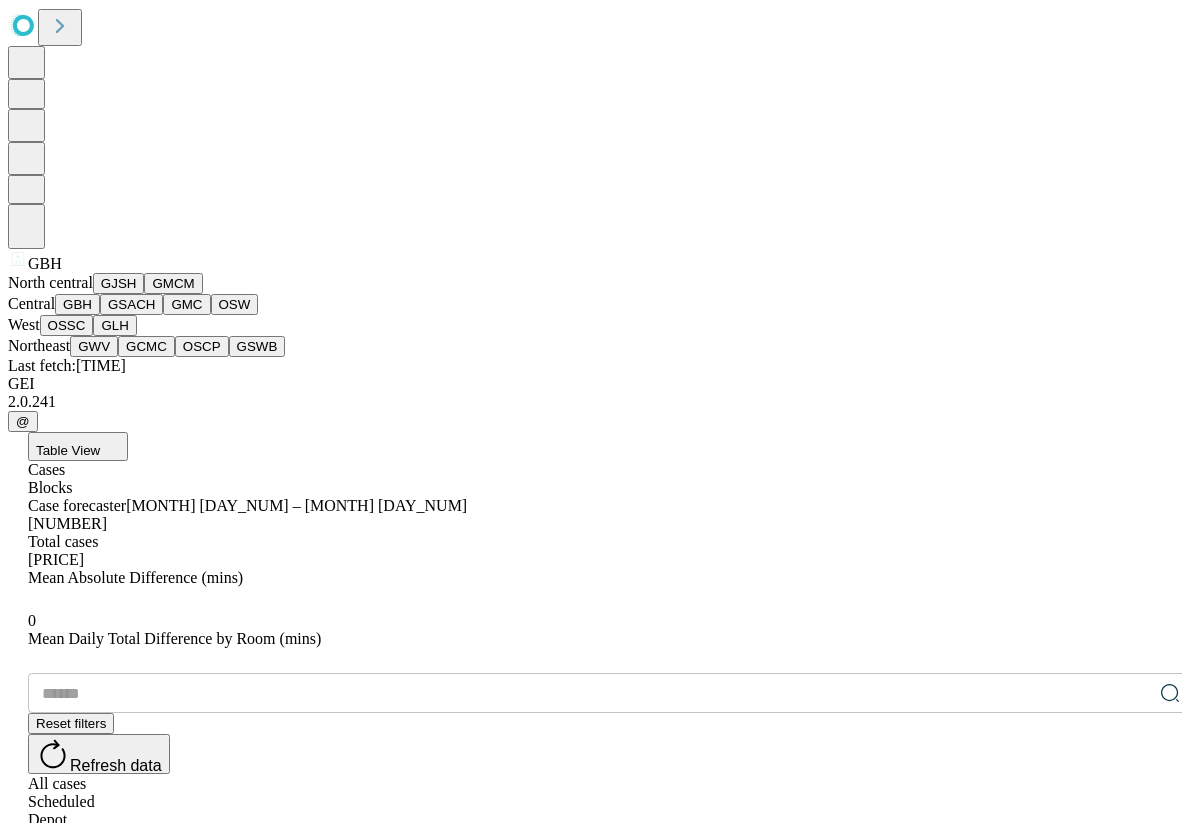 click on "GBH" at bounding box center (77, 304) 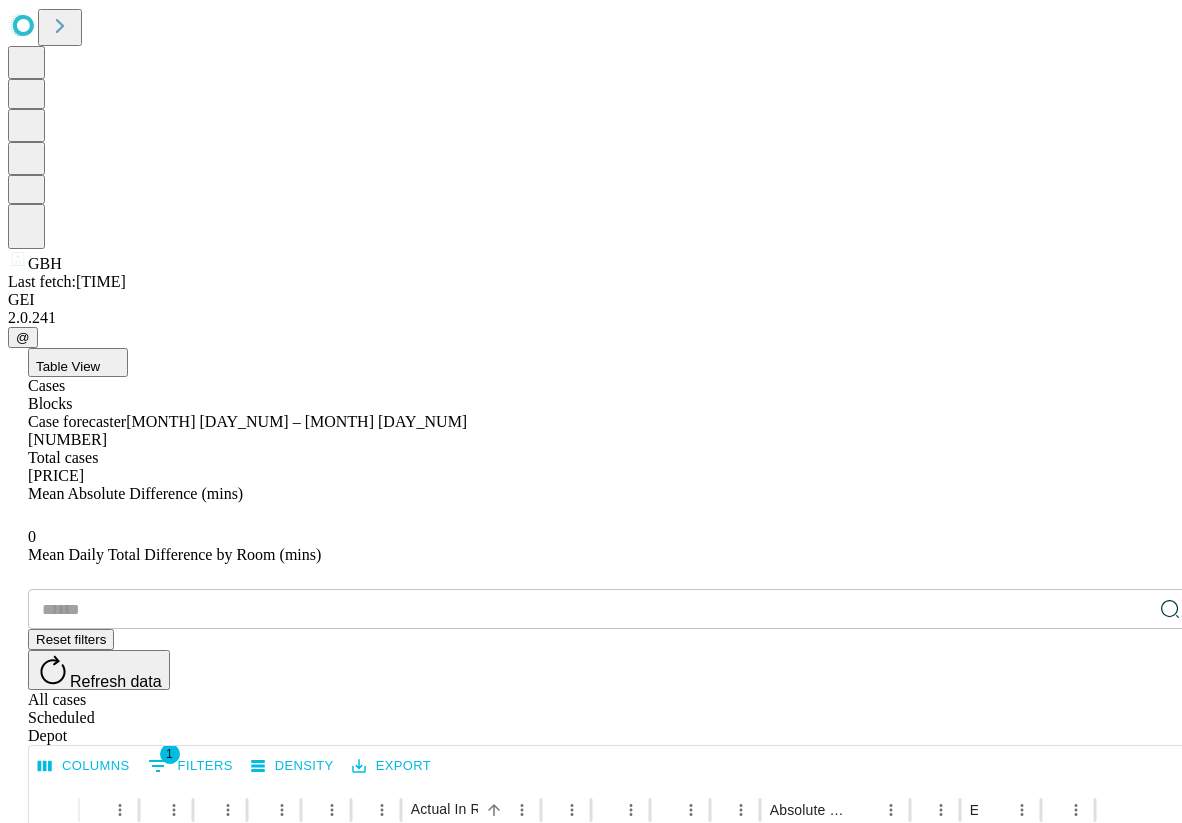 click on "Confirm" at bounding box center (97, 3683) 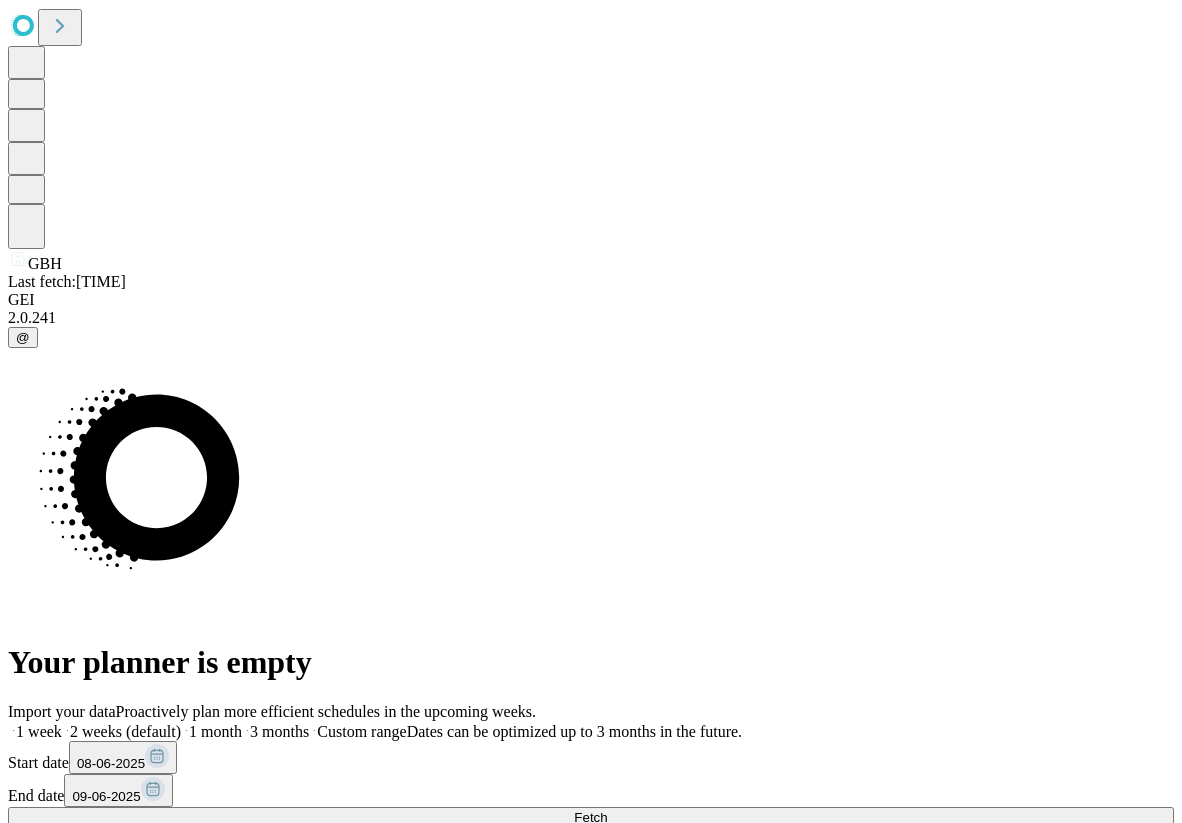 click on "08-06-2025" at bounding box center (123, 757) 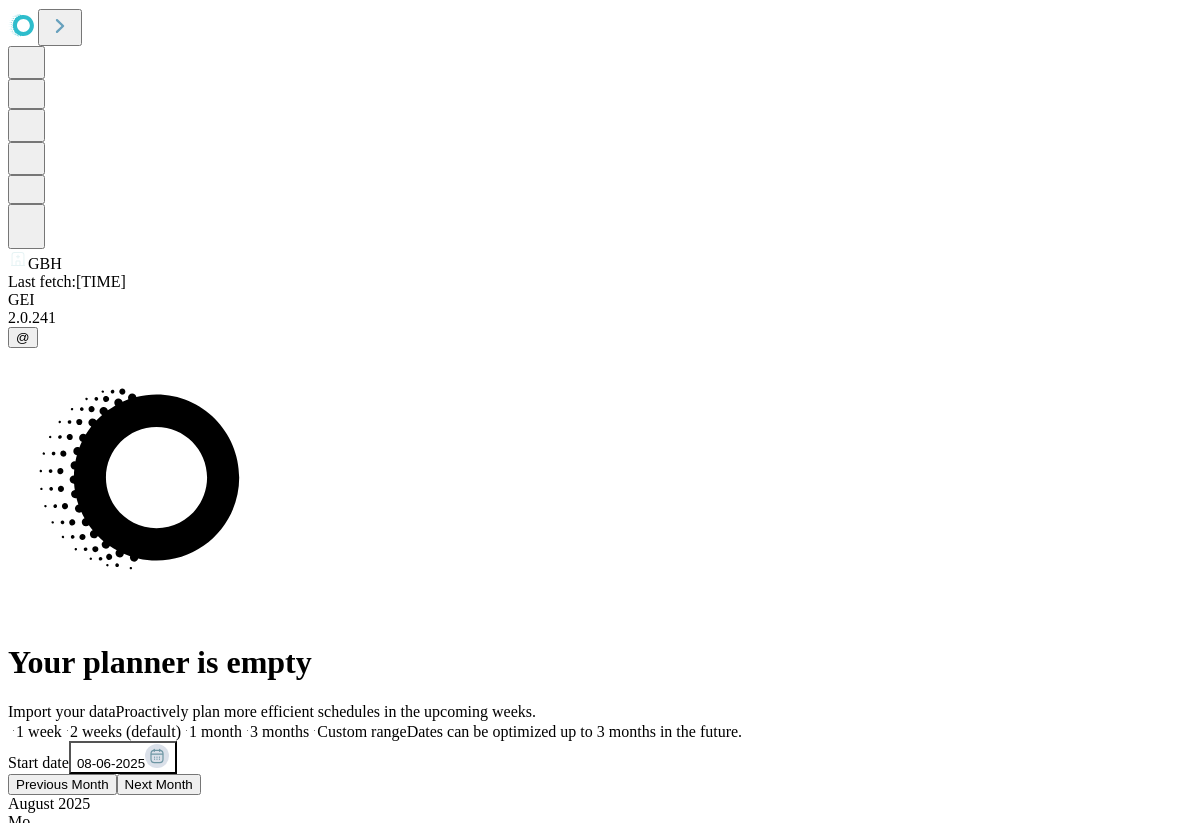 click on "Previous Month" at bounding box center [62, 784] 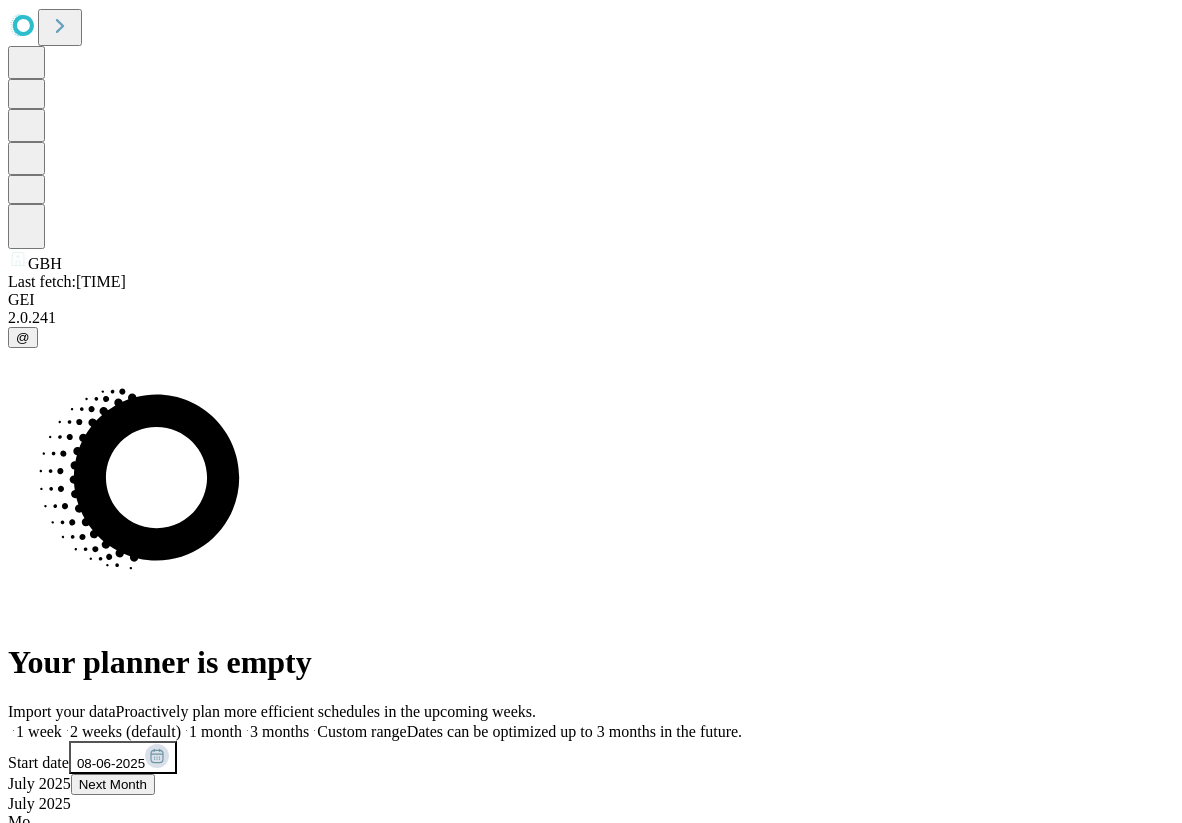 click on "6" at bounding box center (591, 1056) 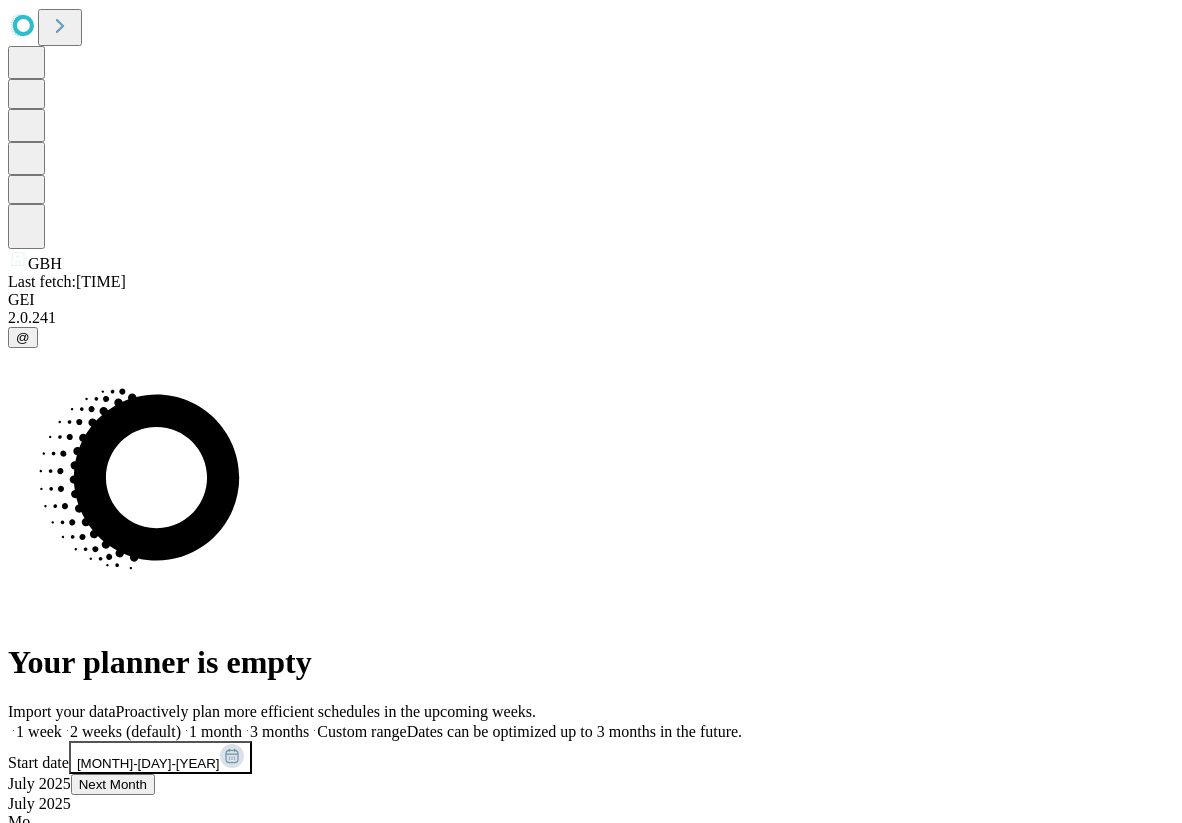 click on "09-06-2025" at bounding box center [106, 1591] 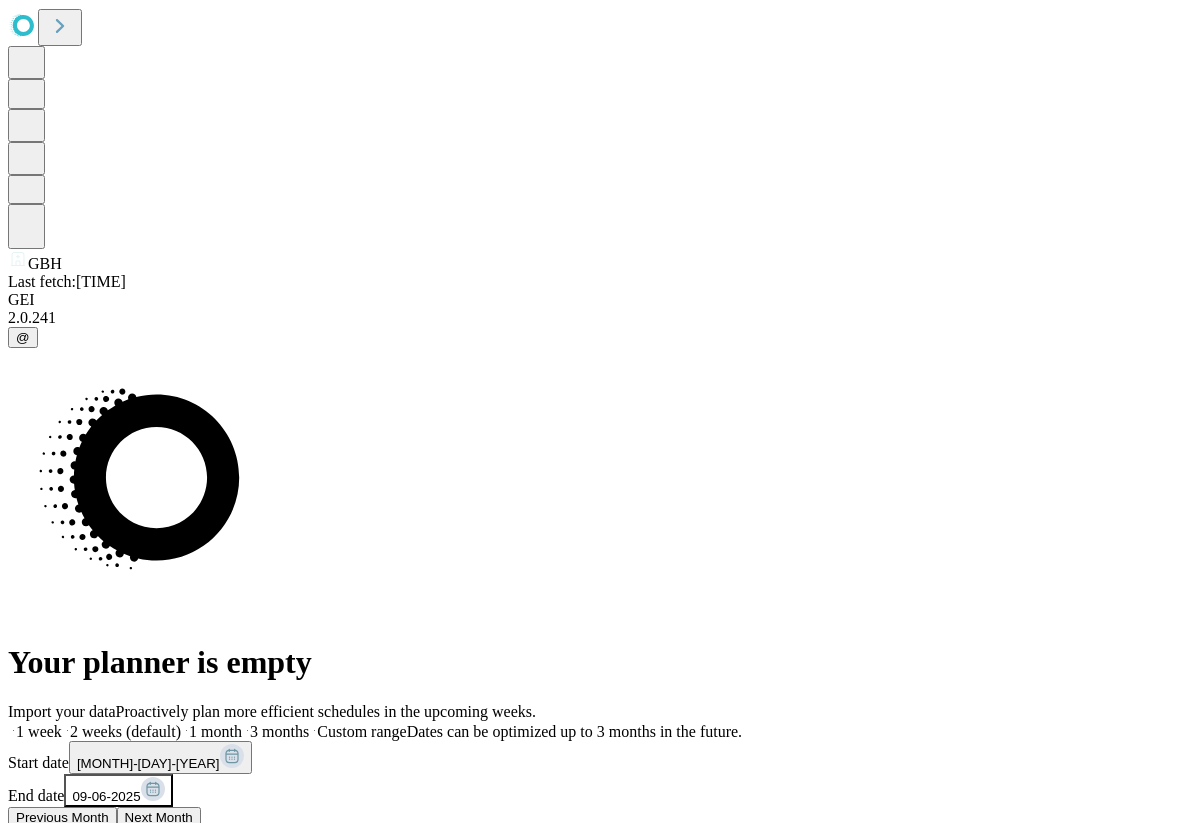 click on "Previous Month" at bounding box center (62, 817) 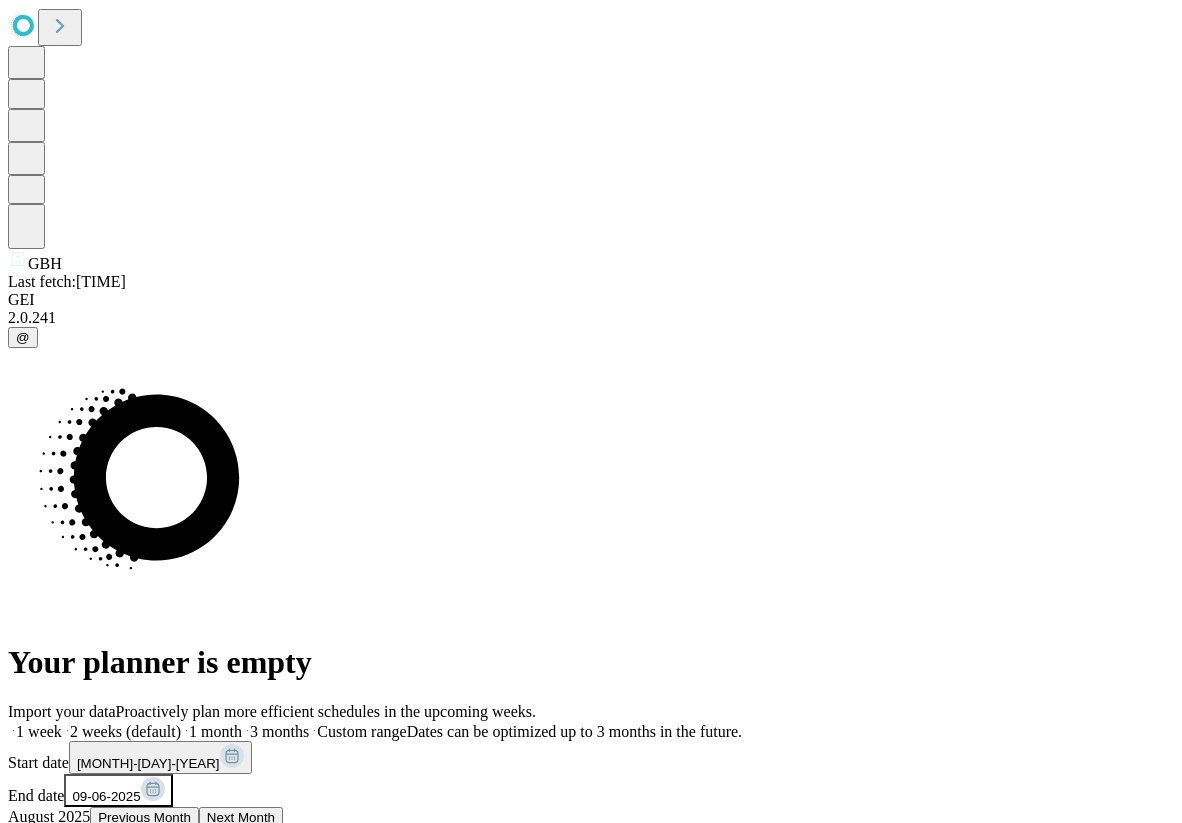 click on "6" at bounding box center (591, 1143) 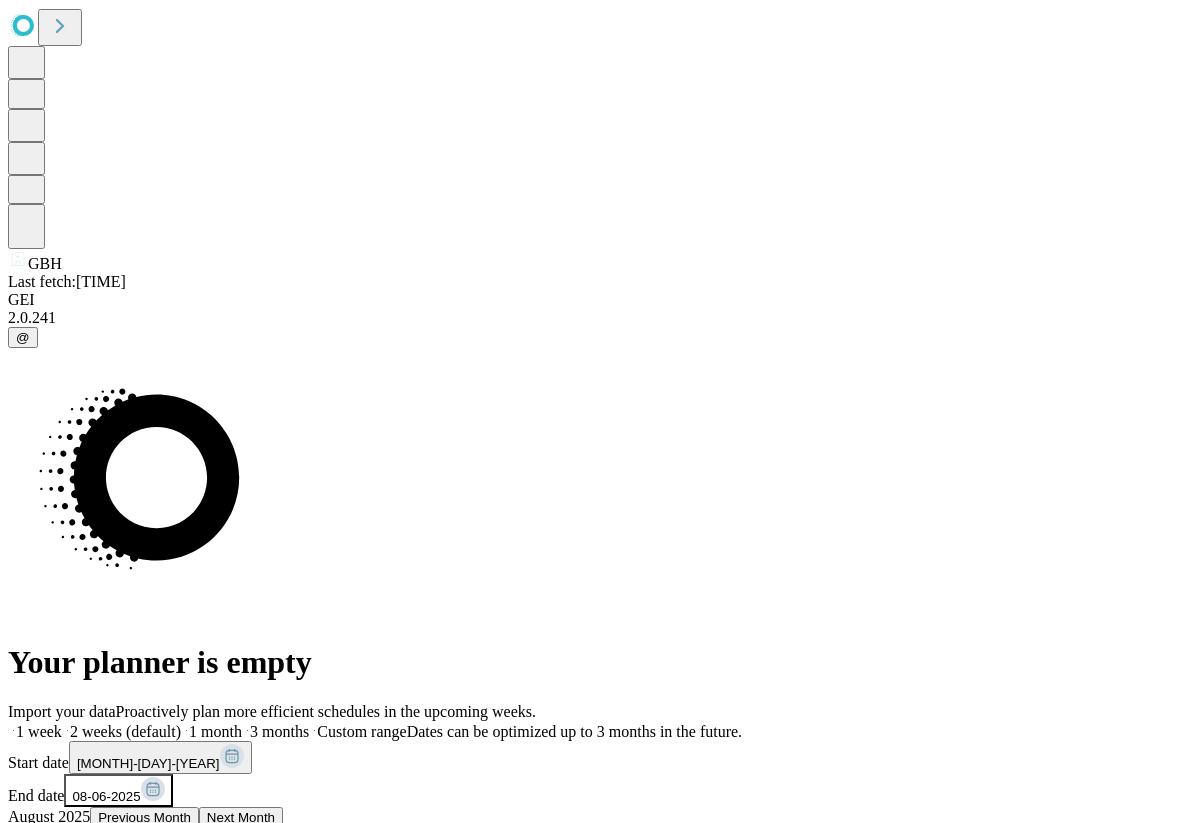 click on "Fetch" at bounding box center (590, 1612) 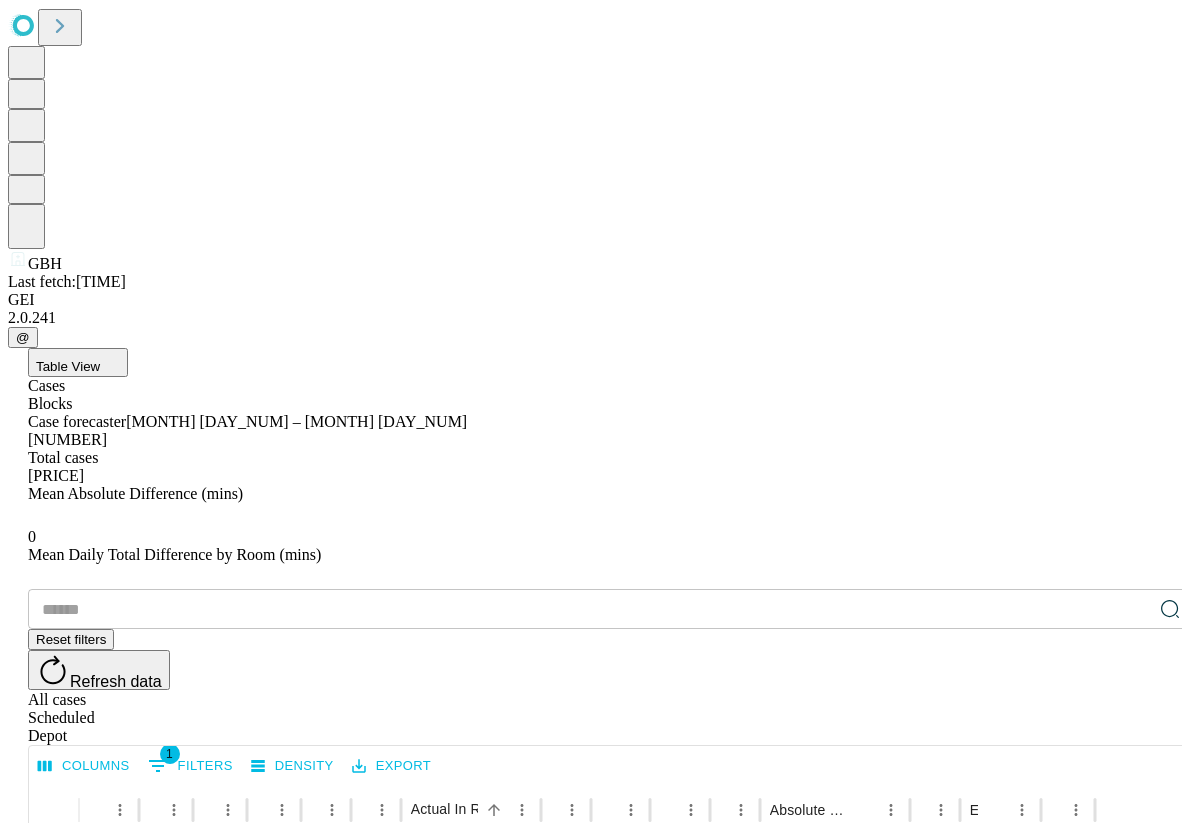 click on "Depot" at bounding box center (611, 736) 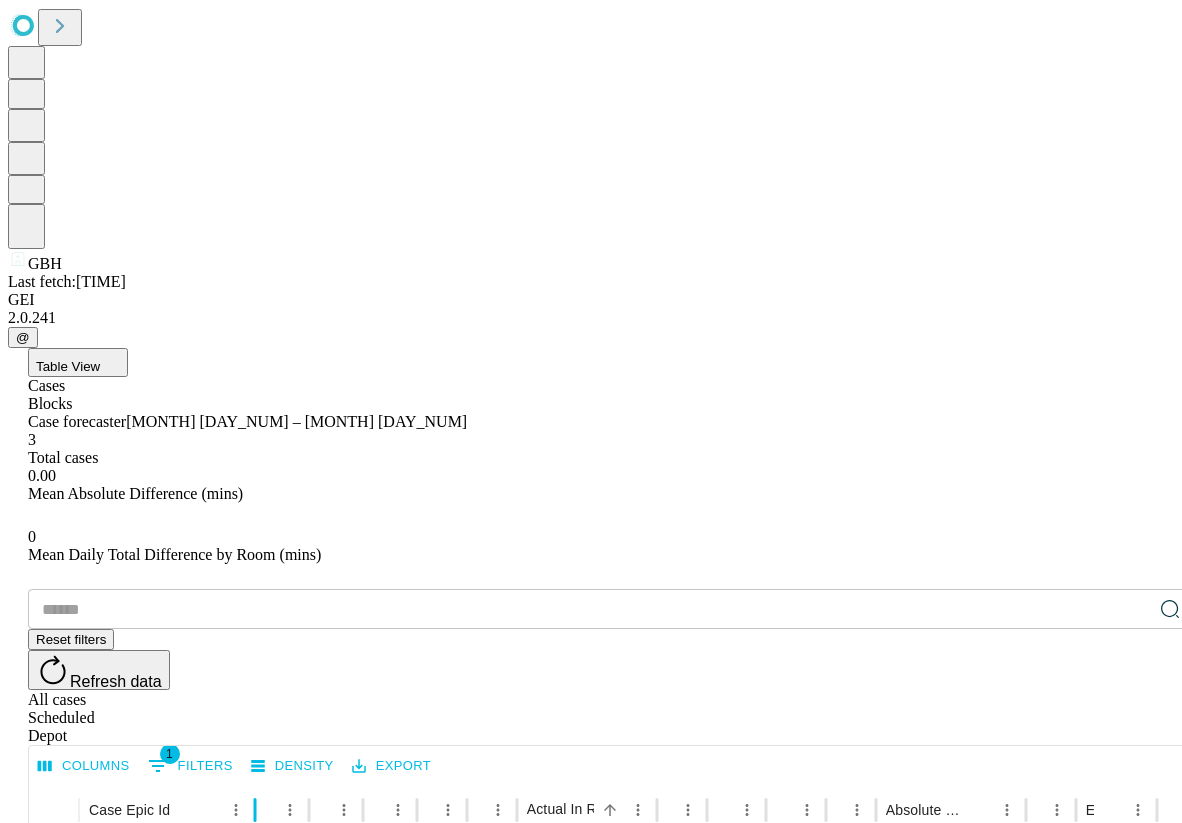 drag, startPoint x: 203, startPoint y: 405, endPoint x: 319, endPoint y: 411, distance: 116.15507 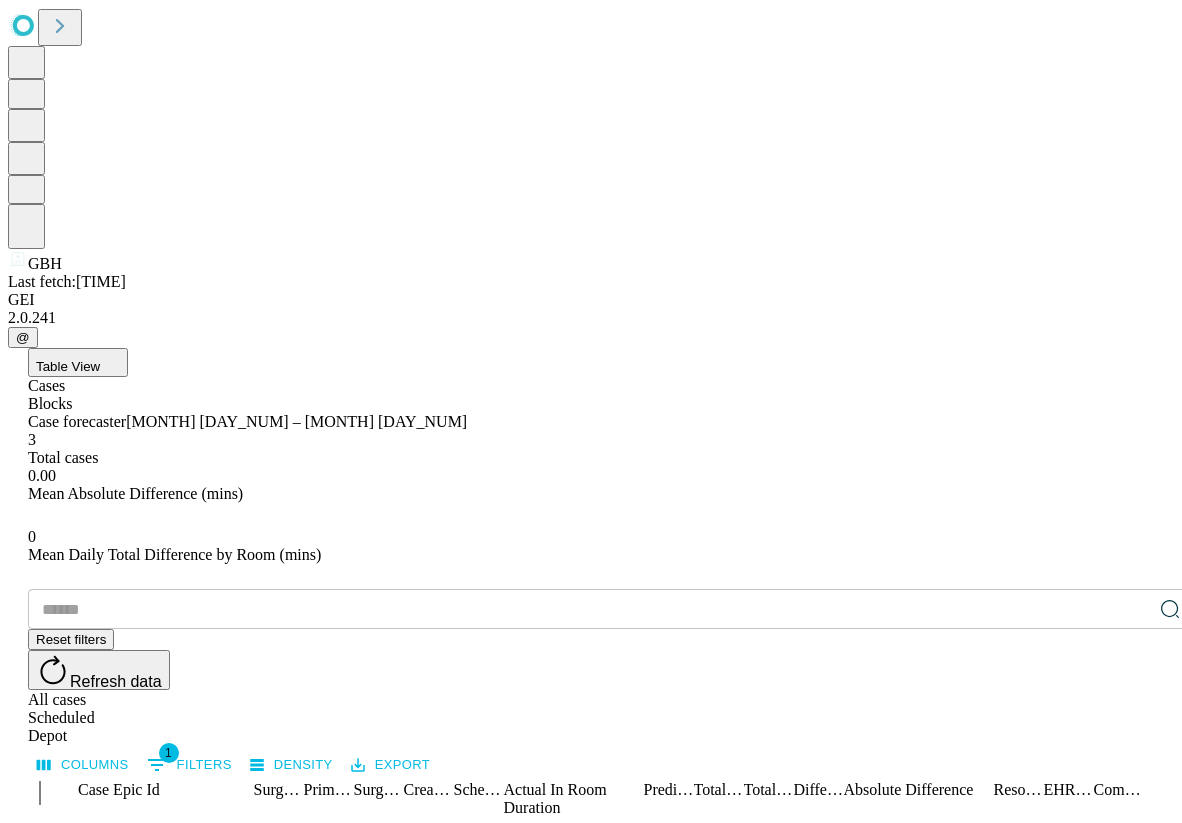 click 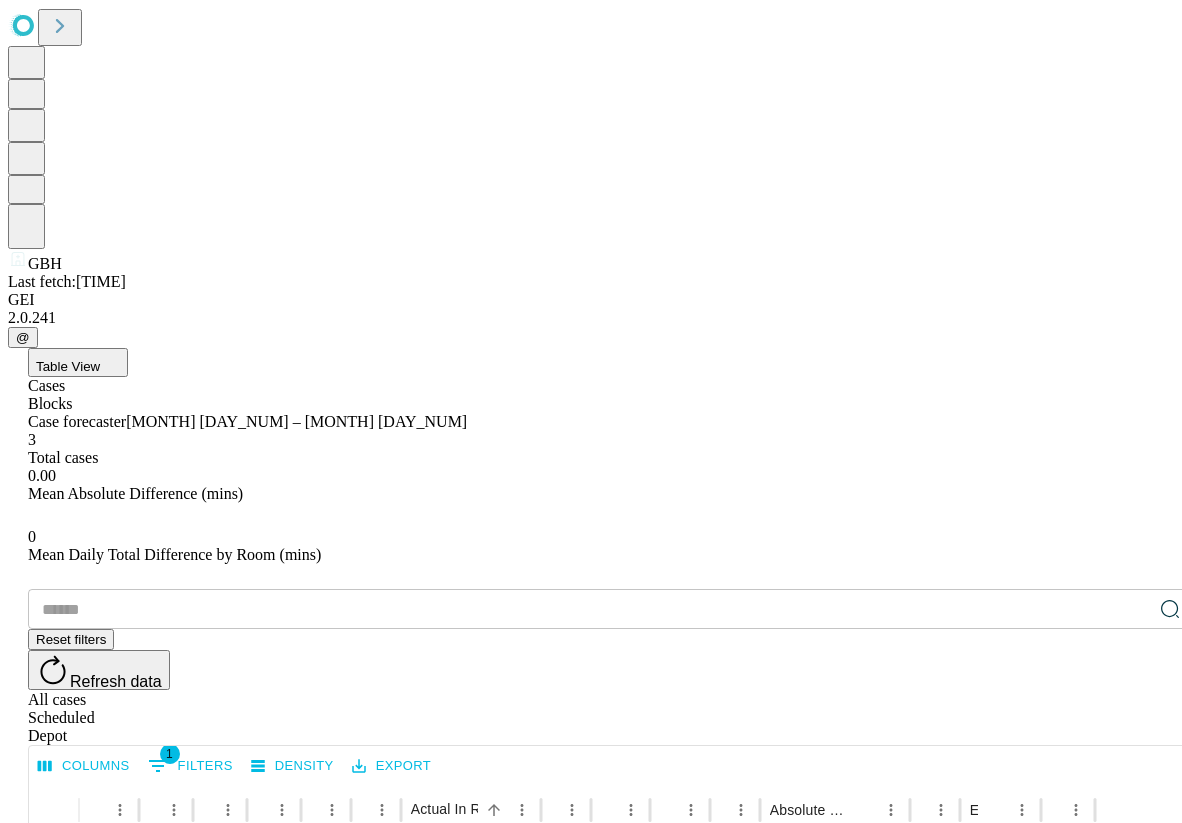 scroll, scrollTop: 41, scrollLeft: 0, axis: vertical 